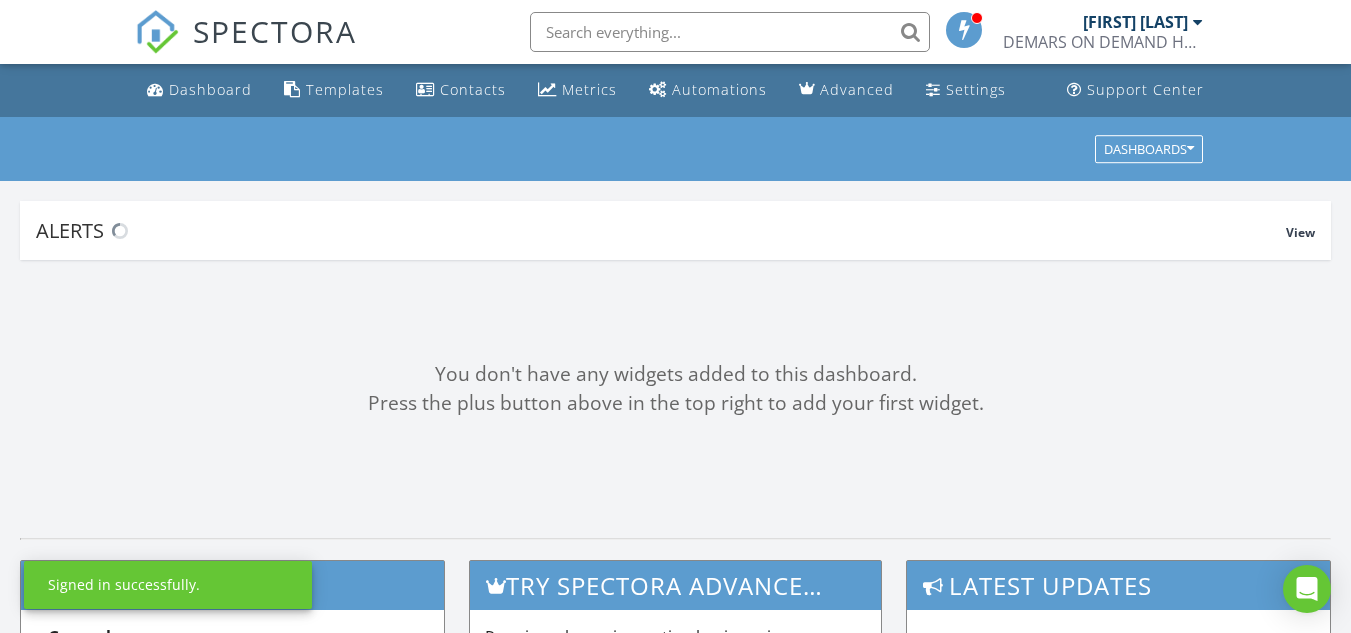 scroll, scrollTop: 0, scrollLeft: 0, axis: both 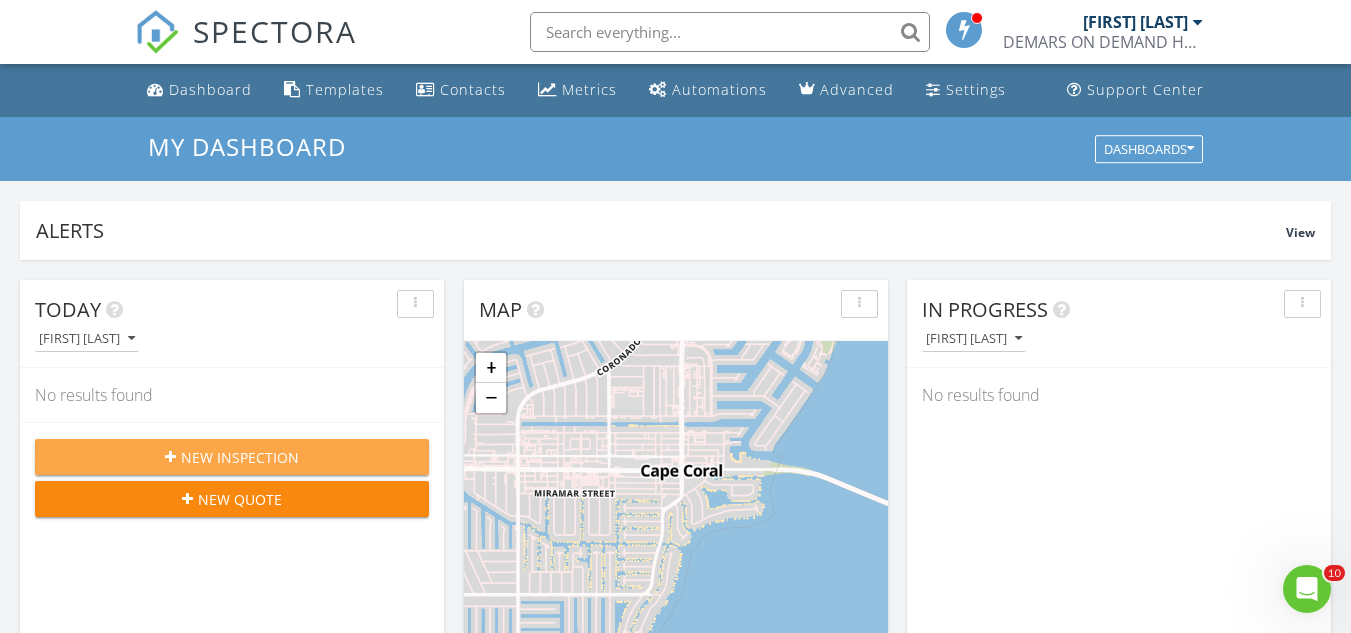 click on "New Inspection" at bounding box center [232, 457] 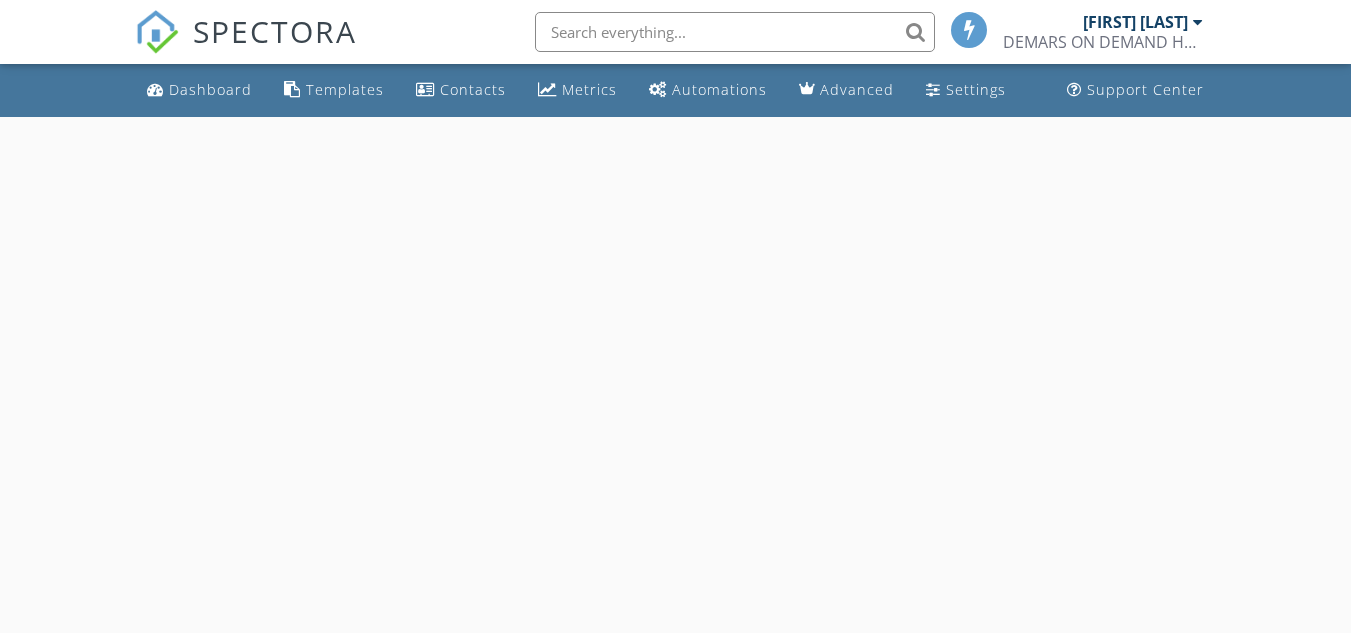 scroll, scrollTop: 0, scrollLeft: 0, axis: both 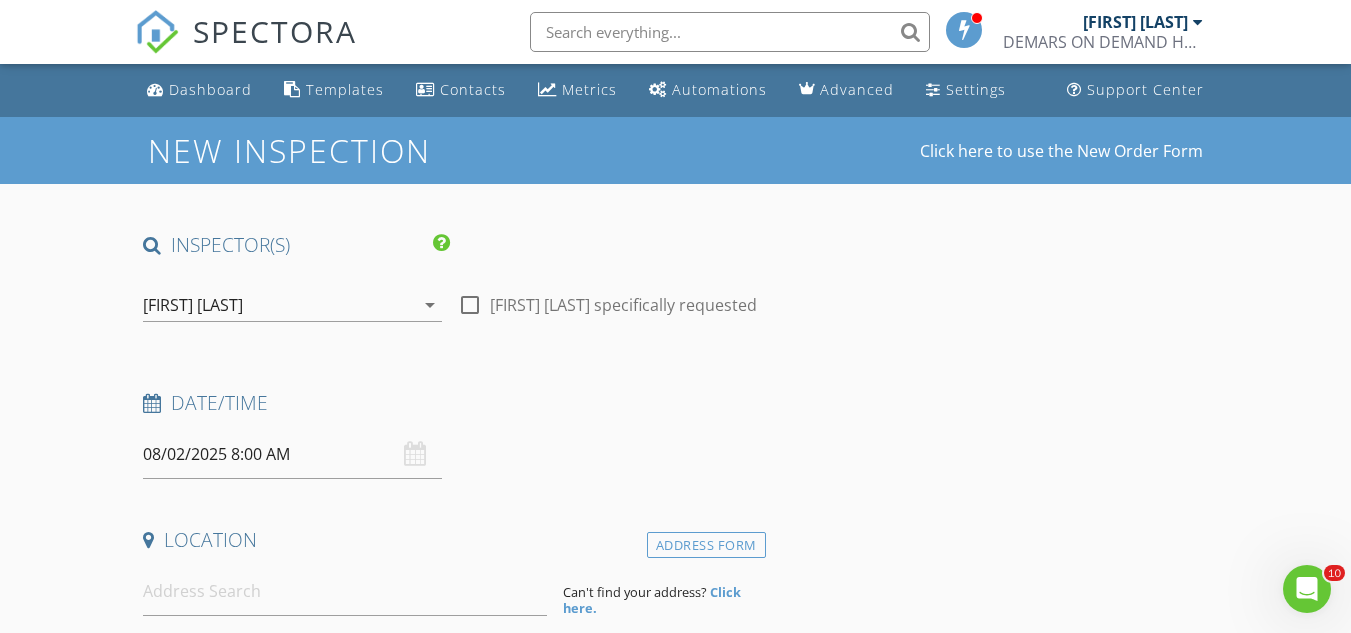 click on "08/02/2025 8:00 AM" at bounding box center [292, 454] 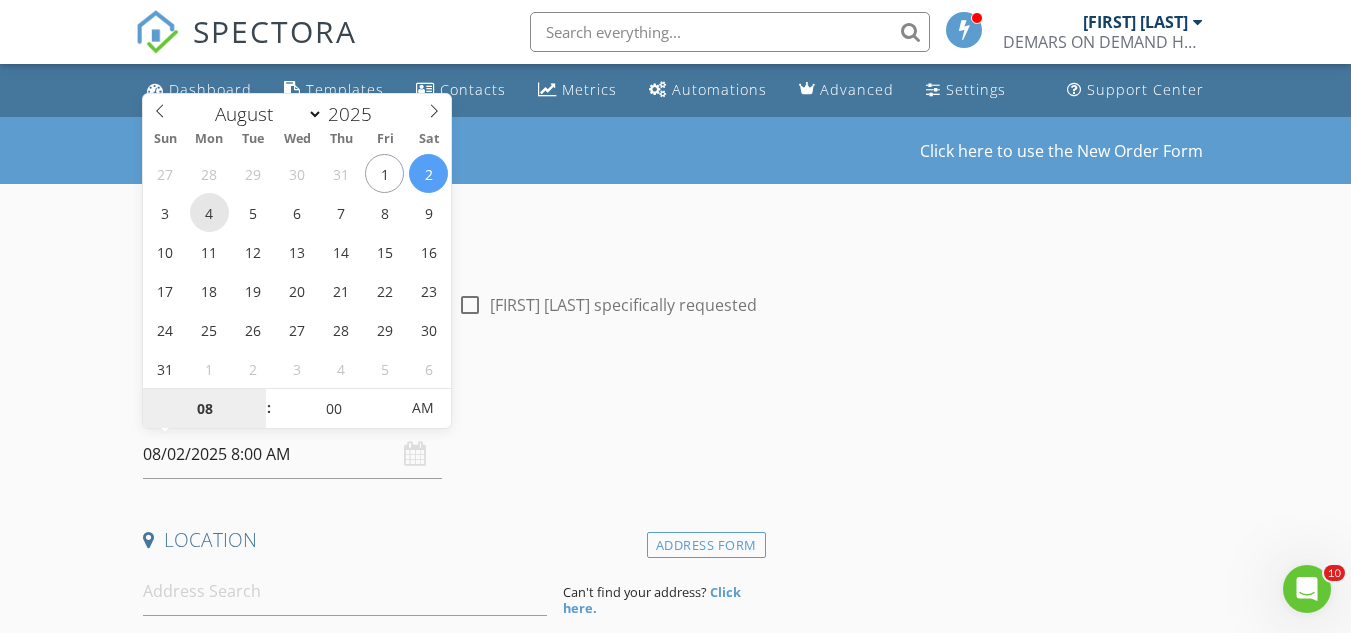 type on "08/04/2025 8:00 AM" 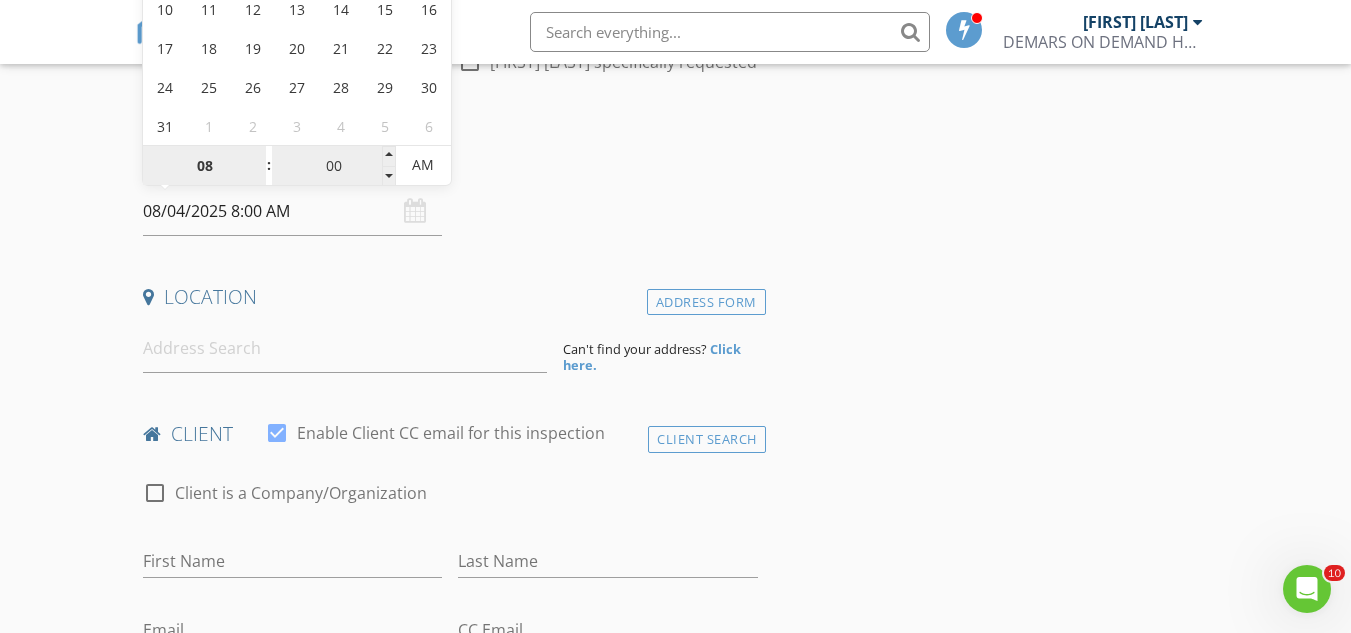scroll, scrollTop: 244, scrollLeft: 0, axis: vertical 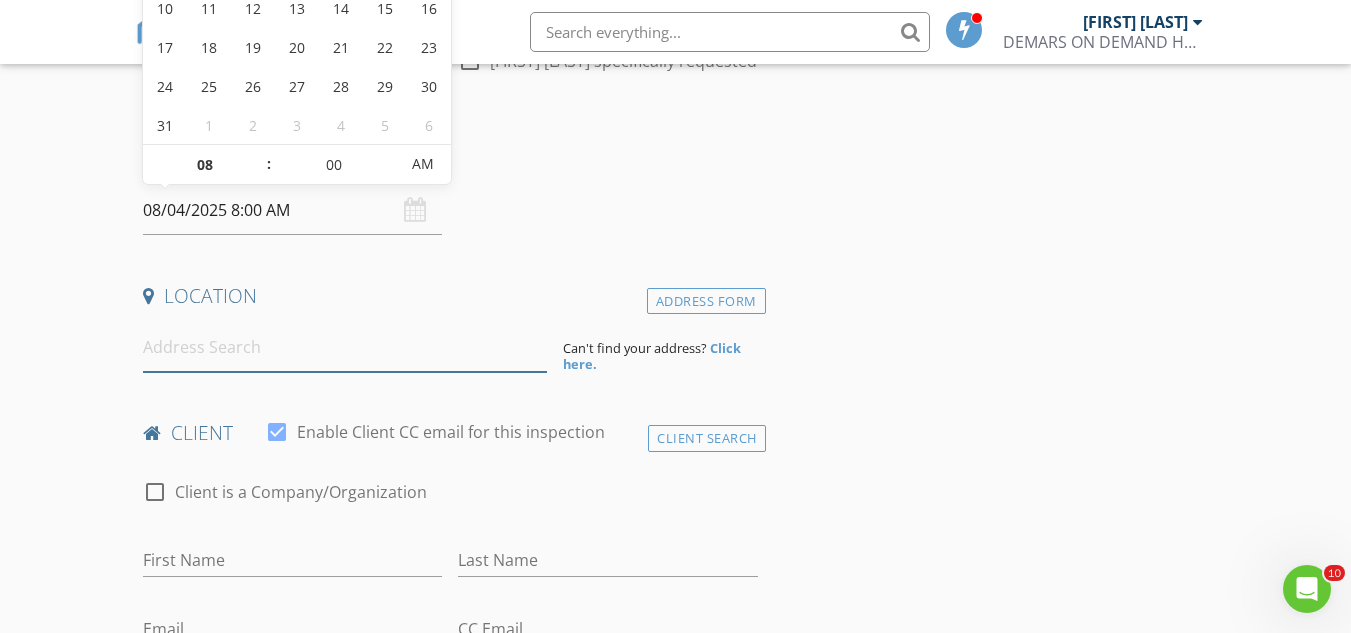 click at bounding box center (345, 347) 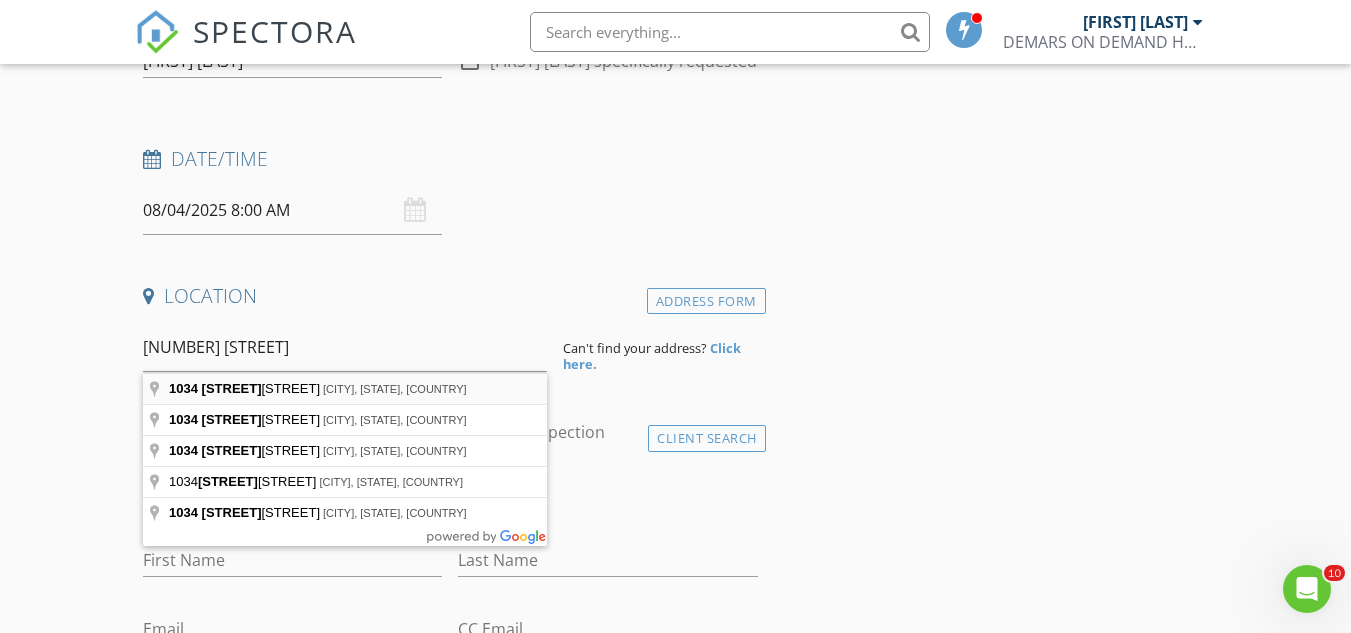 type on "1034 Dolphin Drive, Cape Coral, FL, USA" 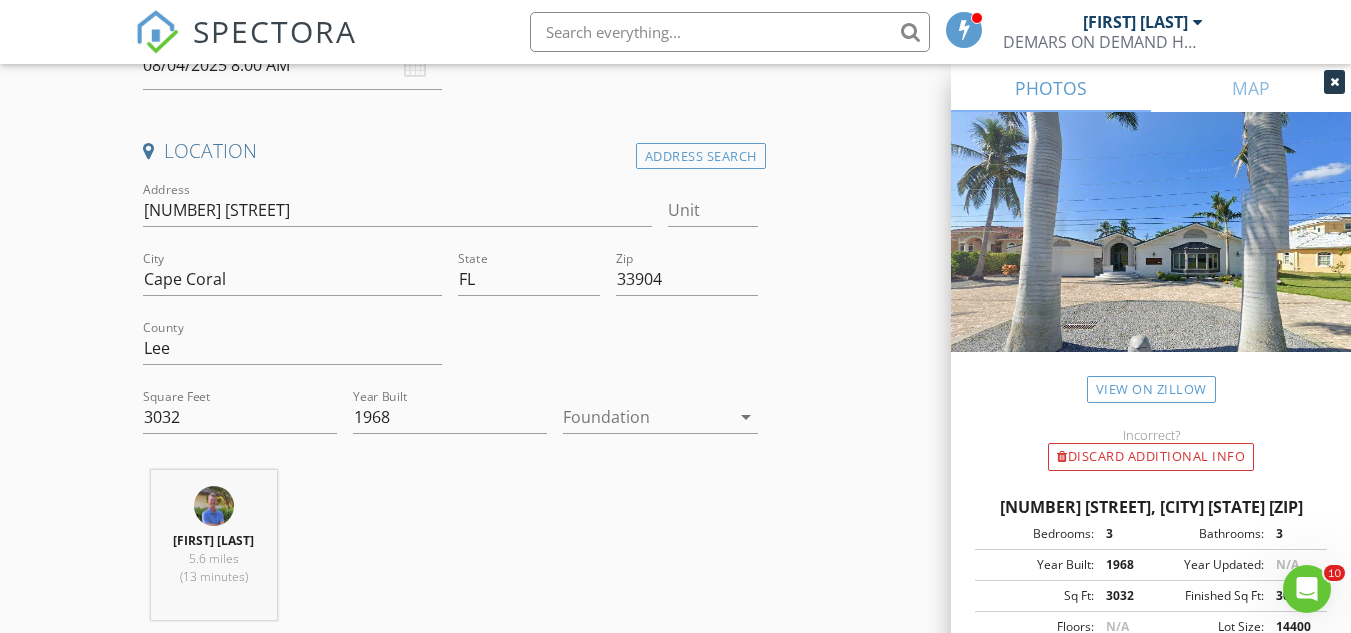 scroll, scrollTop: 390, scrollLeft: 0, axis: vertical 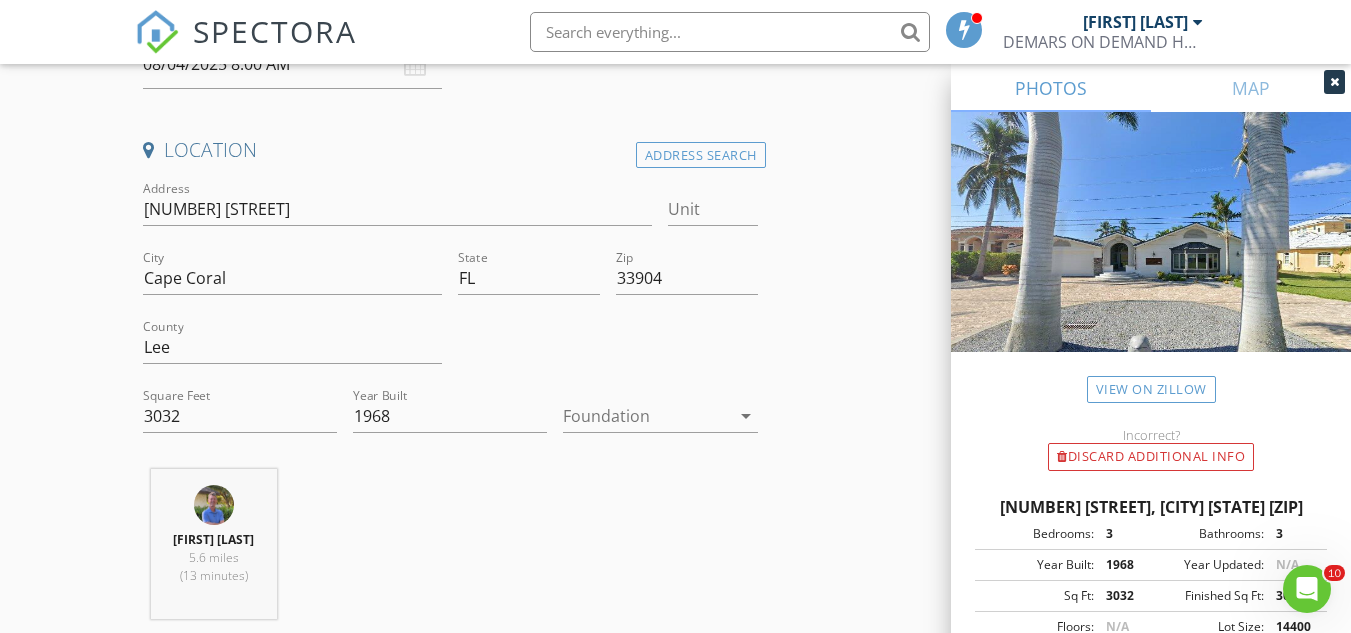 click on "arrow_drop_down" at bounding box center (746, 416) 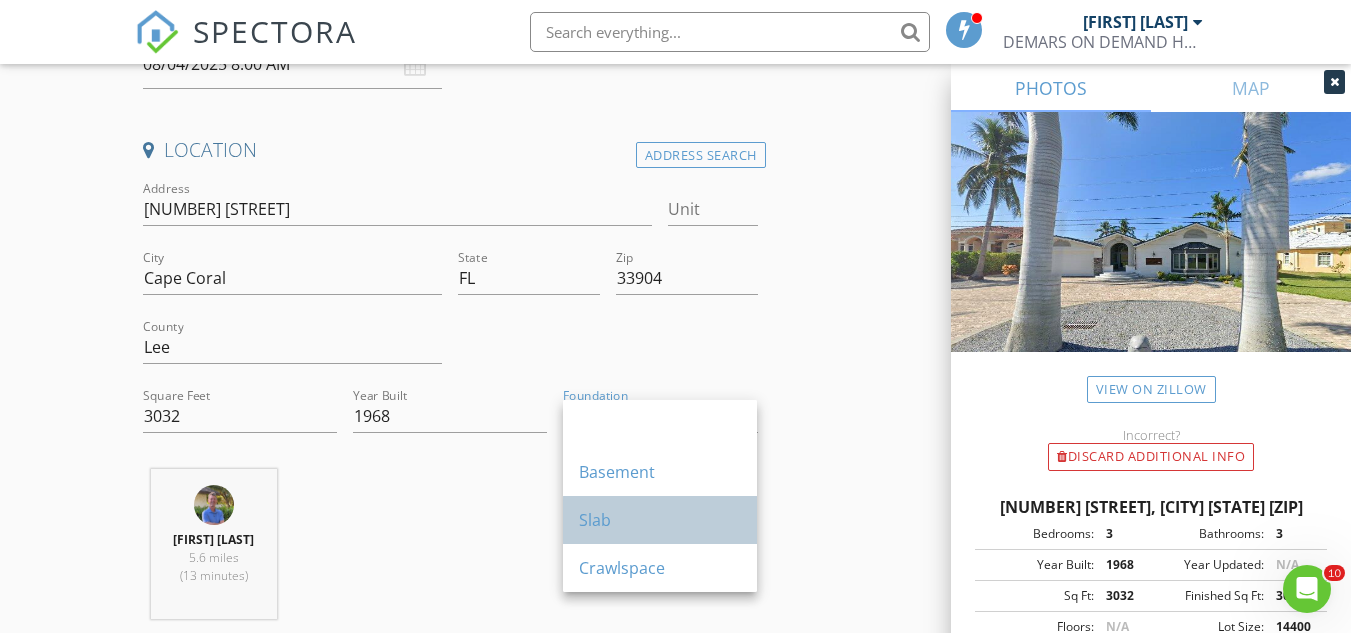click on "Slab" at bounding box center (660, 520) 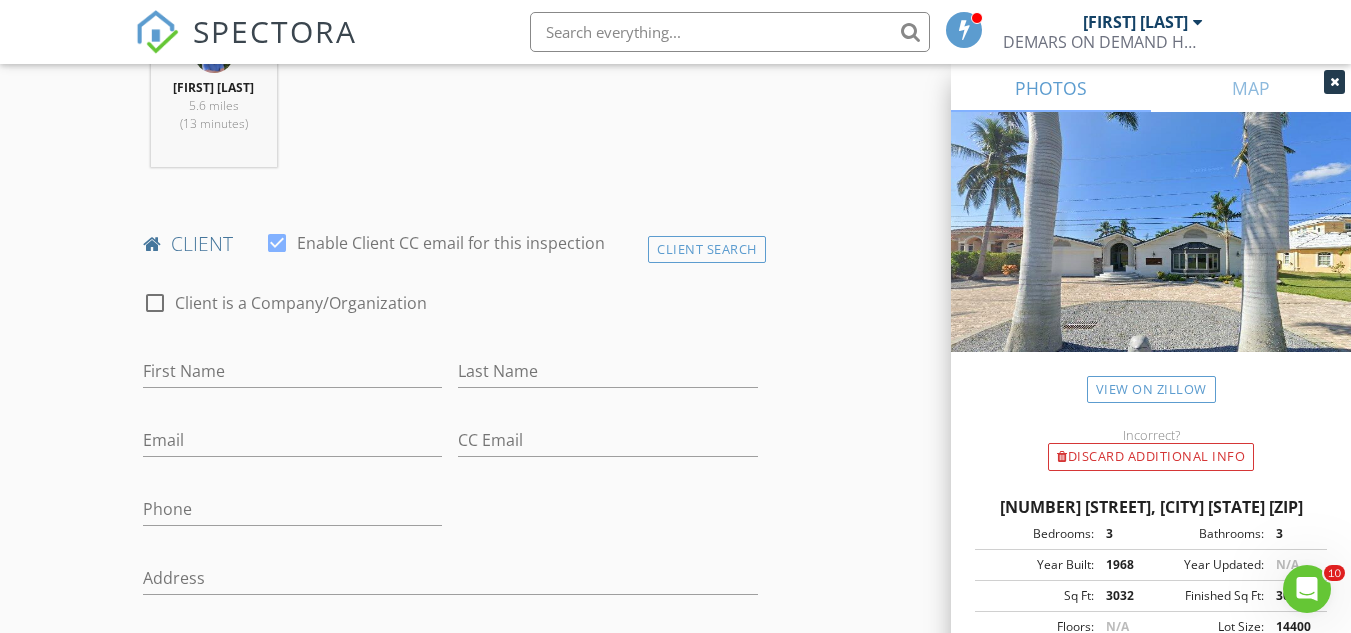 scroll, scrollTop: 844, scrollLeft: 0, axis: vertical 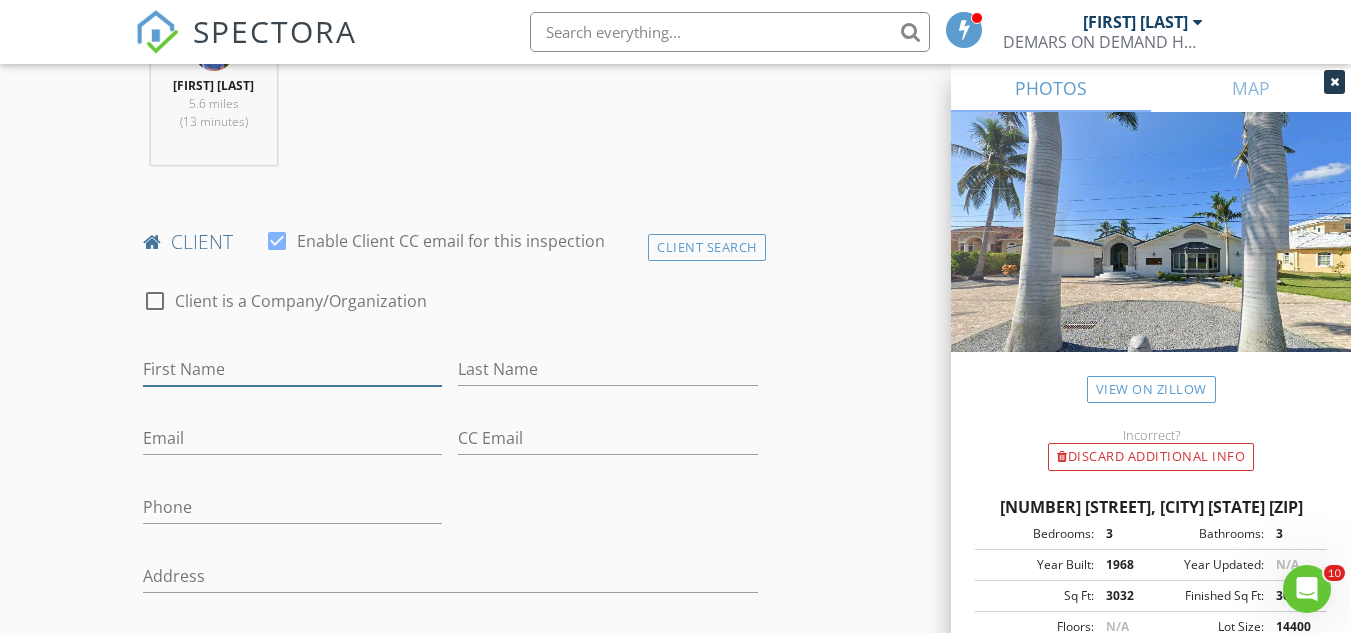 click on "First Name" at bounding box center (292, 369) 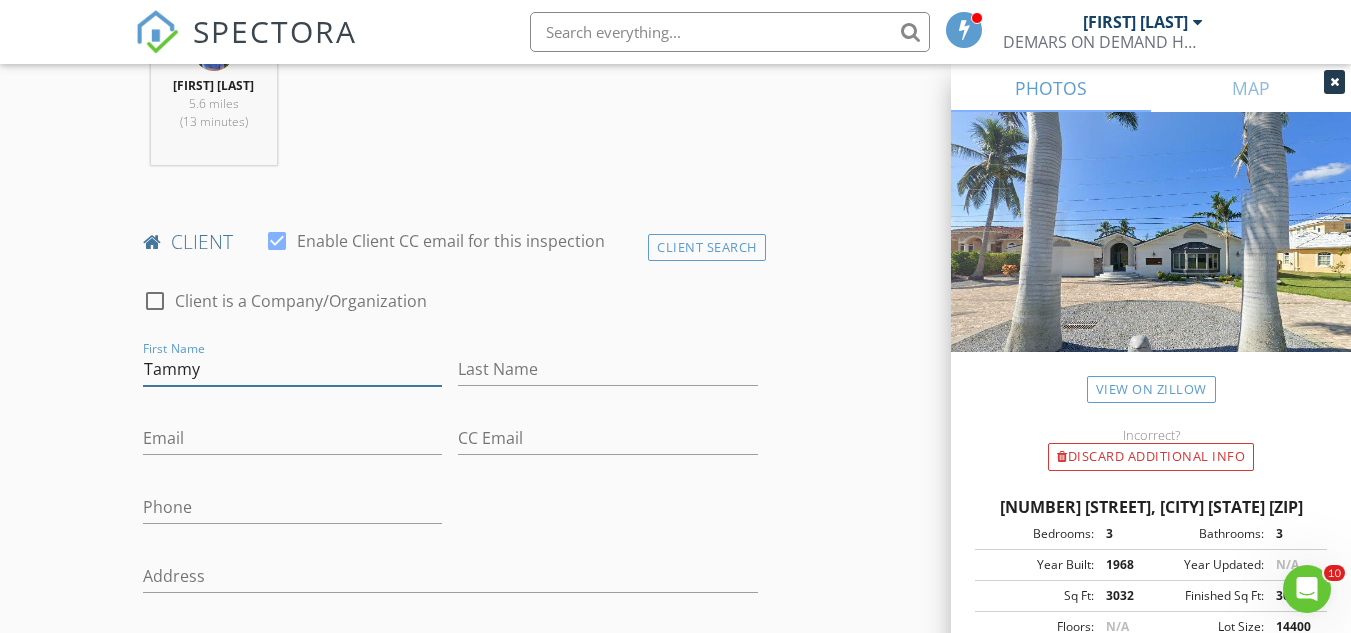 type on "Tammy" 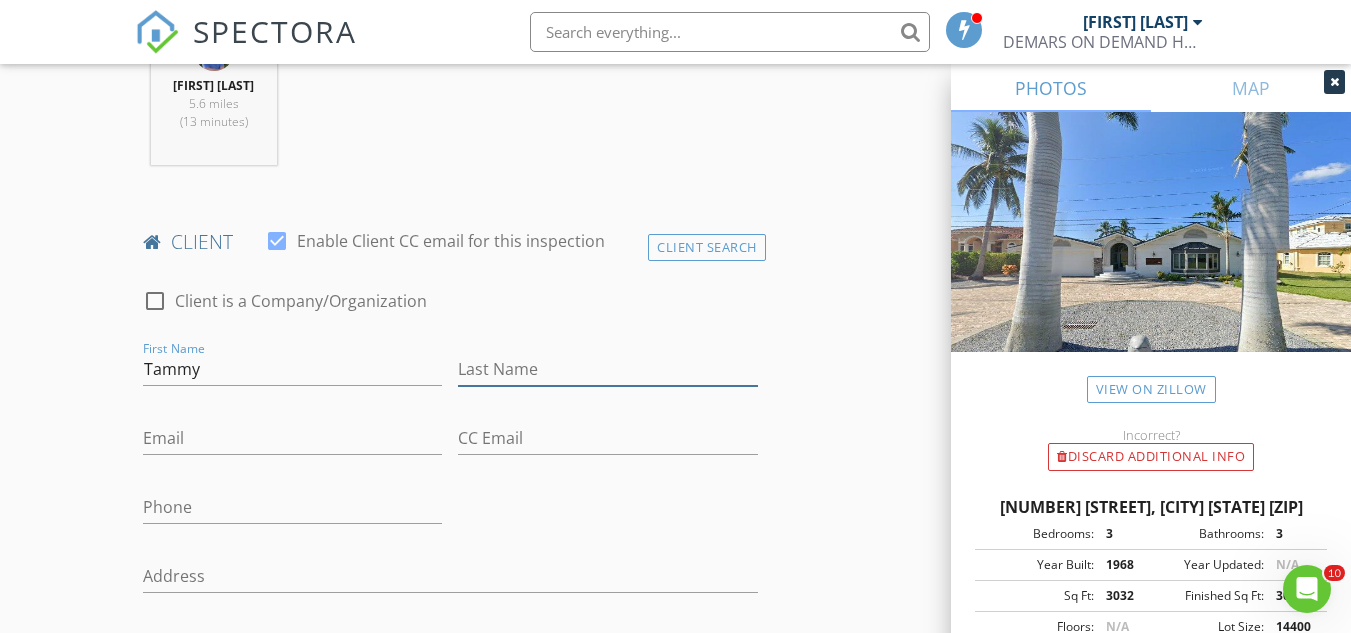 drag, startPoint x: 492, startPoint y: 373, endPoint x: 491, endPoint y: 363, distance: 10.049875 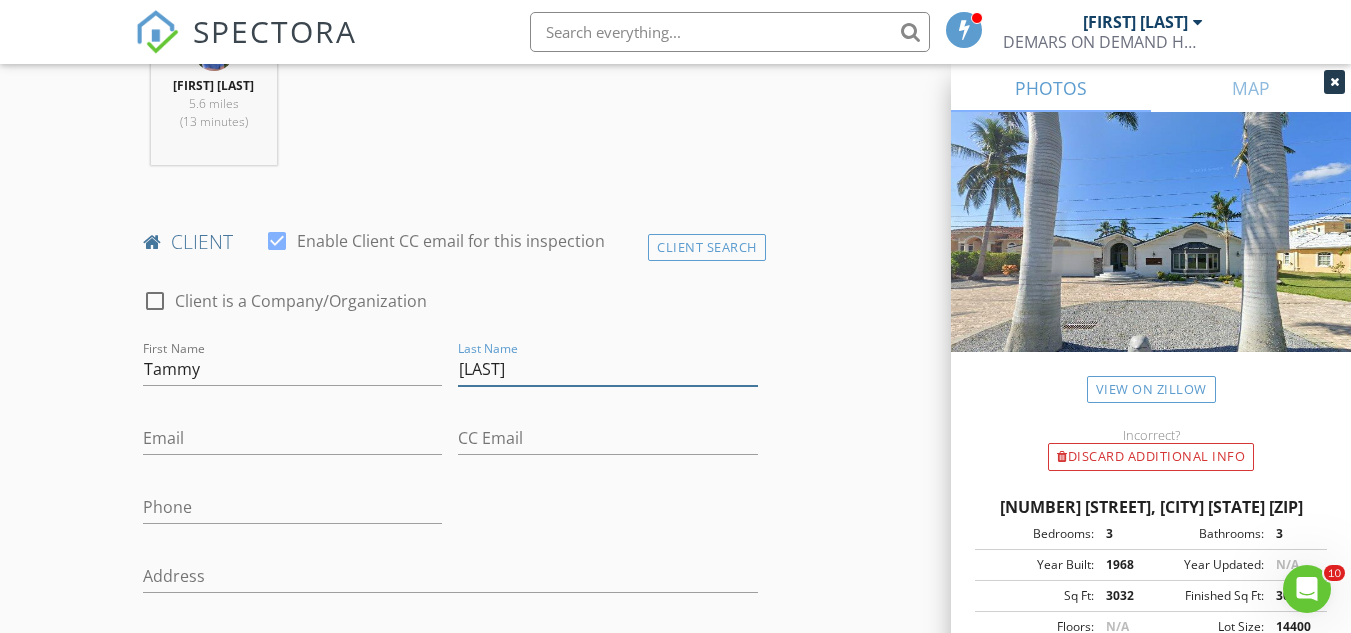 type on "[LAST]" 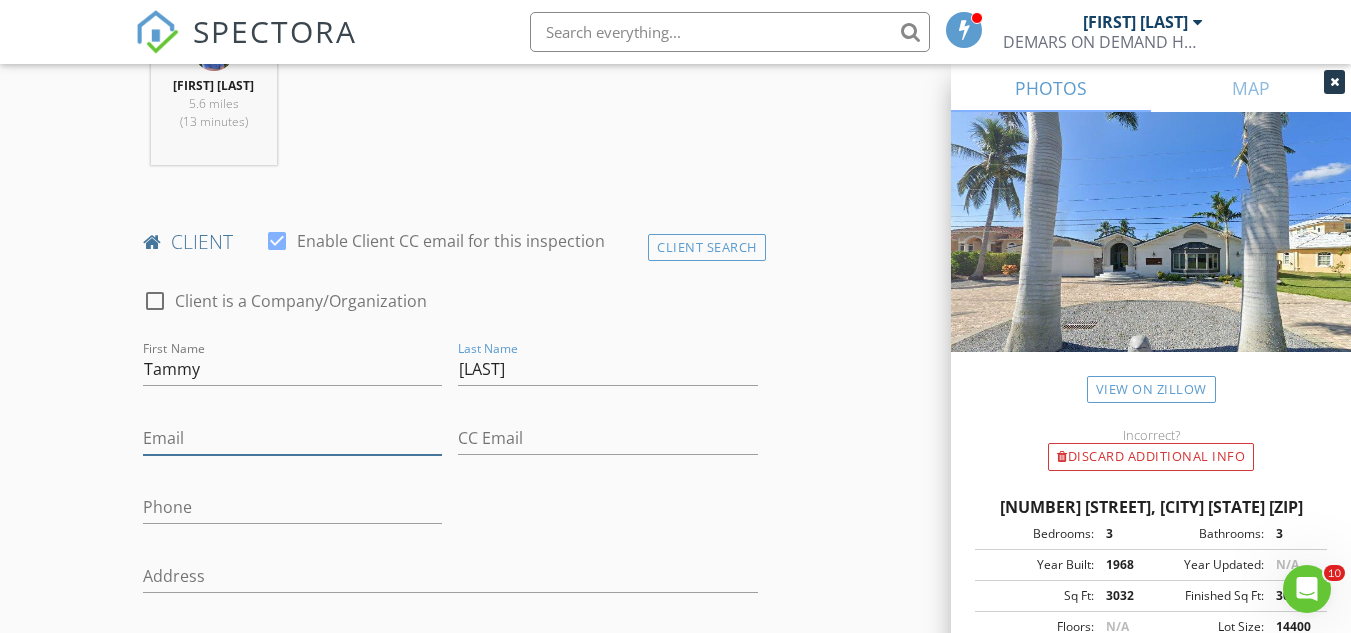 click on "Email" at bounding box center [292, 438] 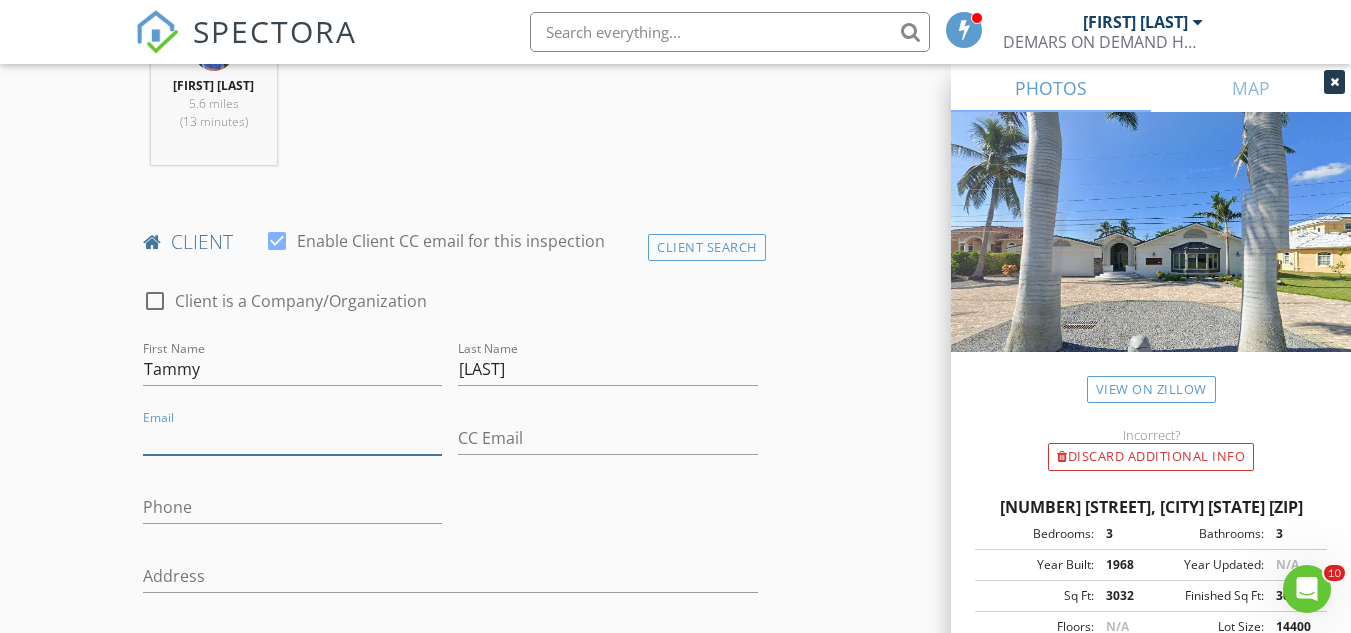 type on "T" 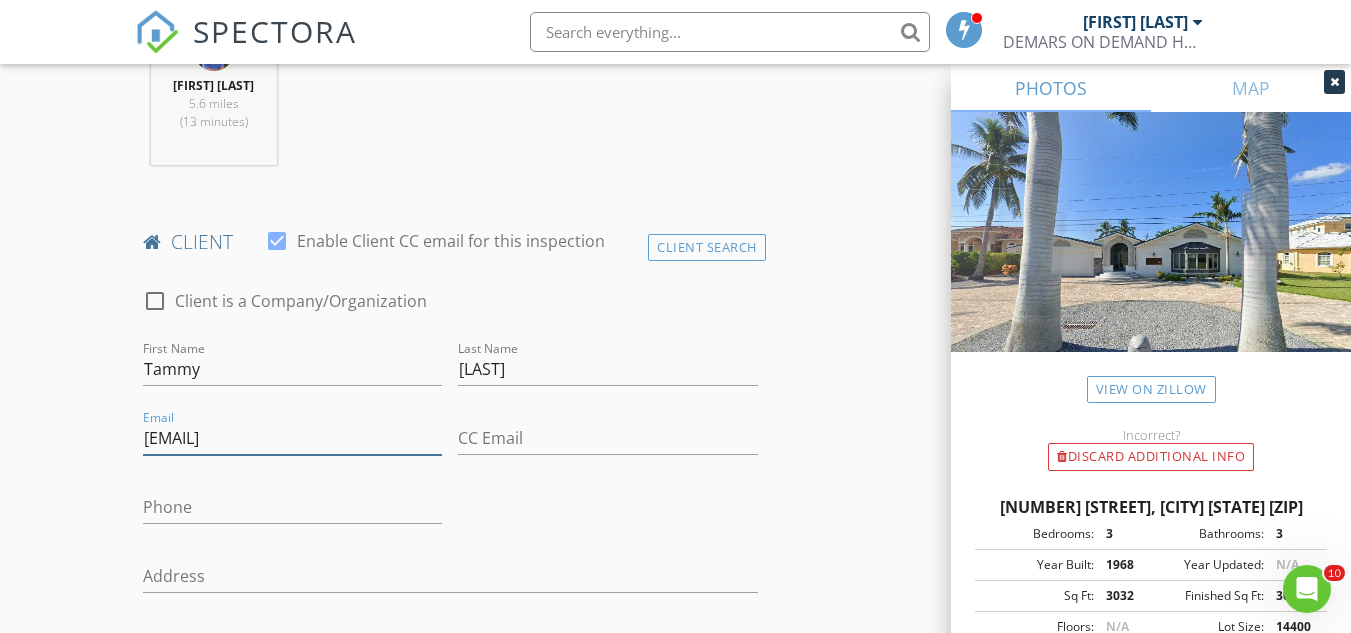 type on "[USERNAME]@[REDACTED].com" 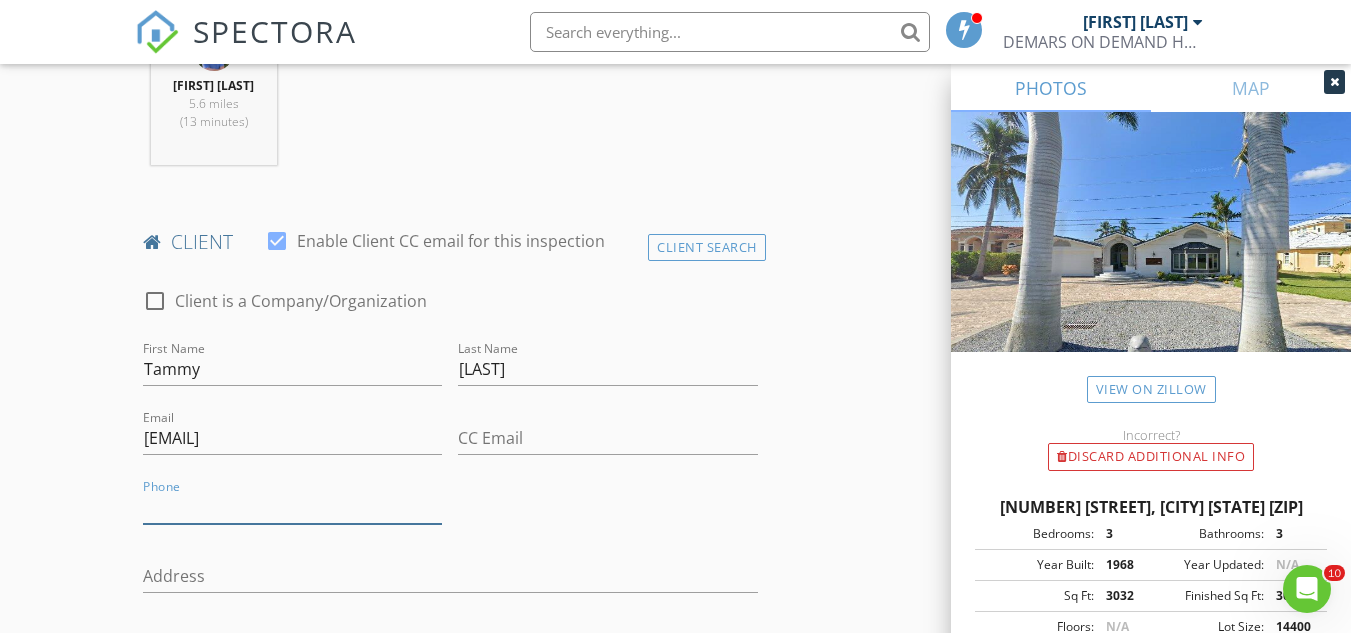 click on "Phone" at bounding box center [292, 507] 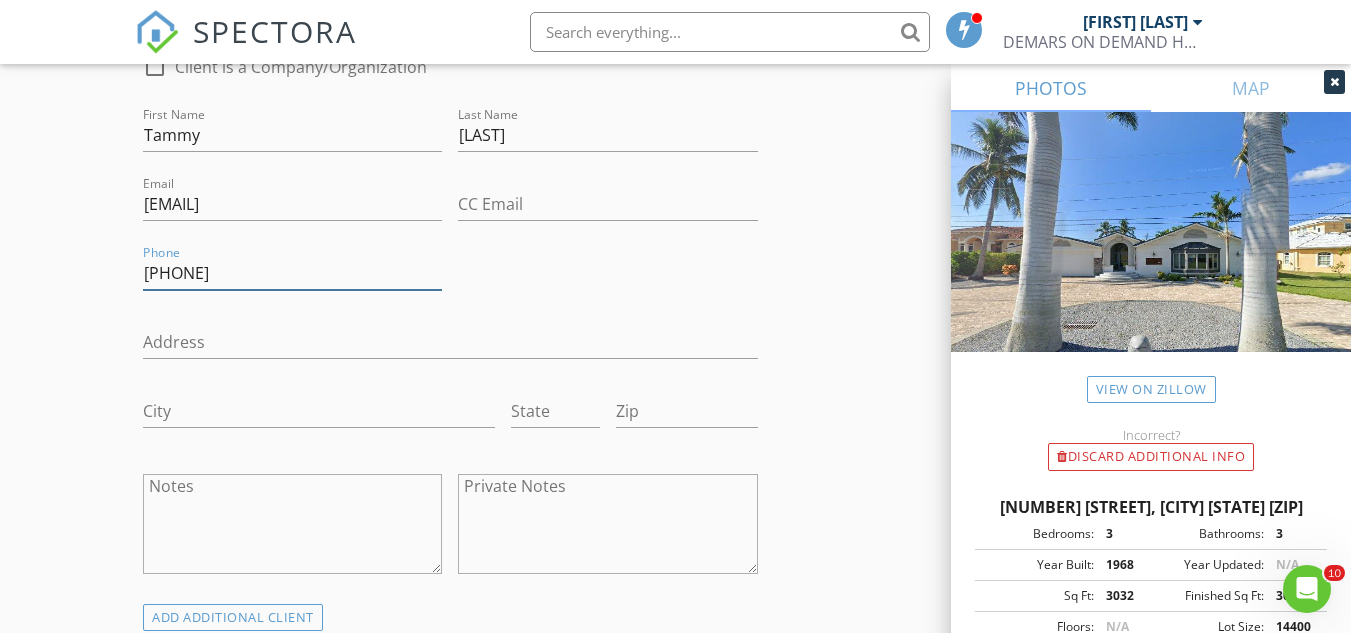 scroll, scrollTop: 1080, scrollLeft: 0, axis: vertical 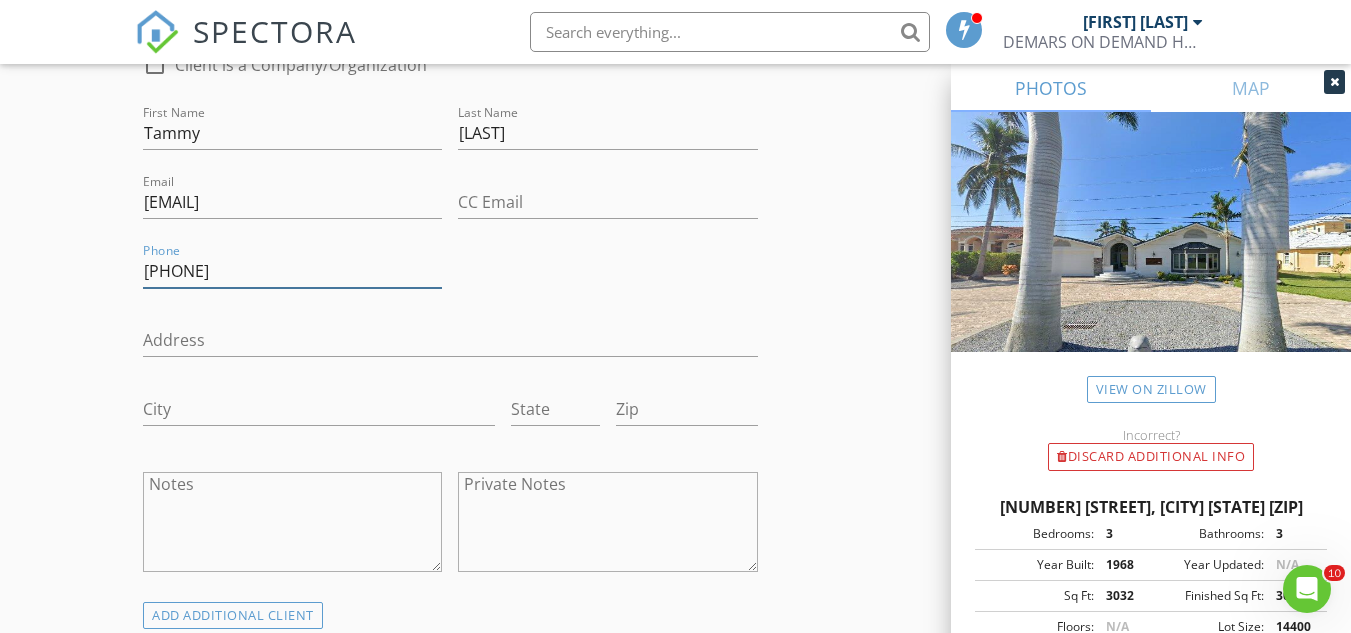 type on "[PHONE]" 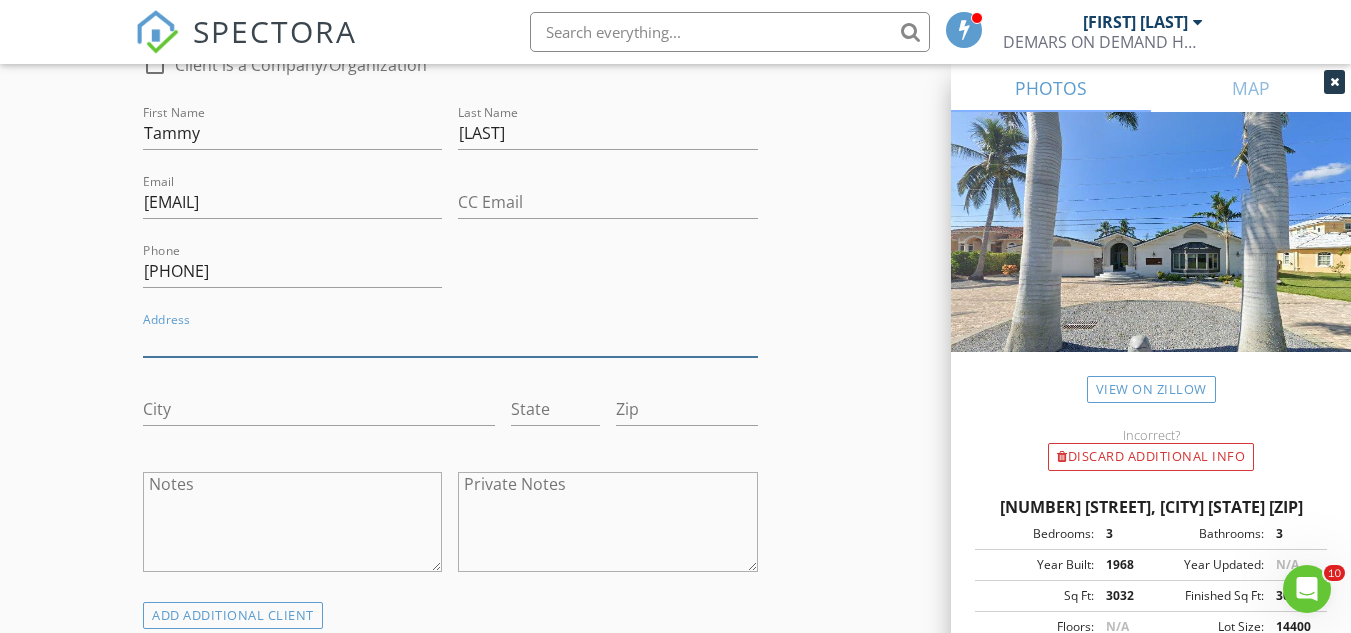 click on "Address" at bounding box center [450, 340] 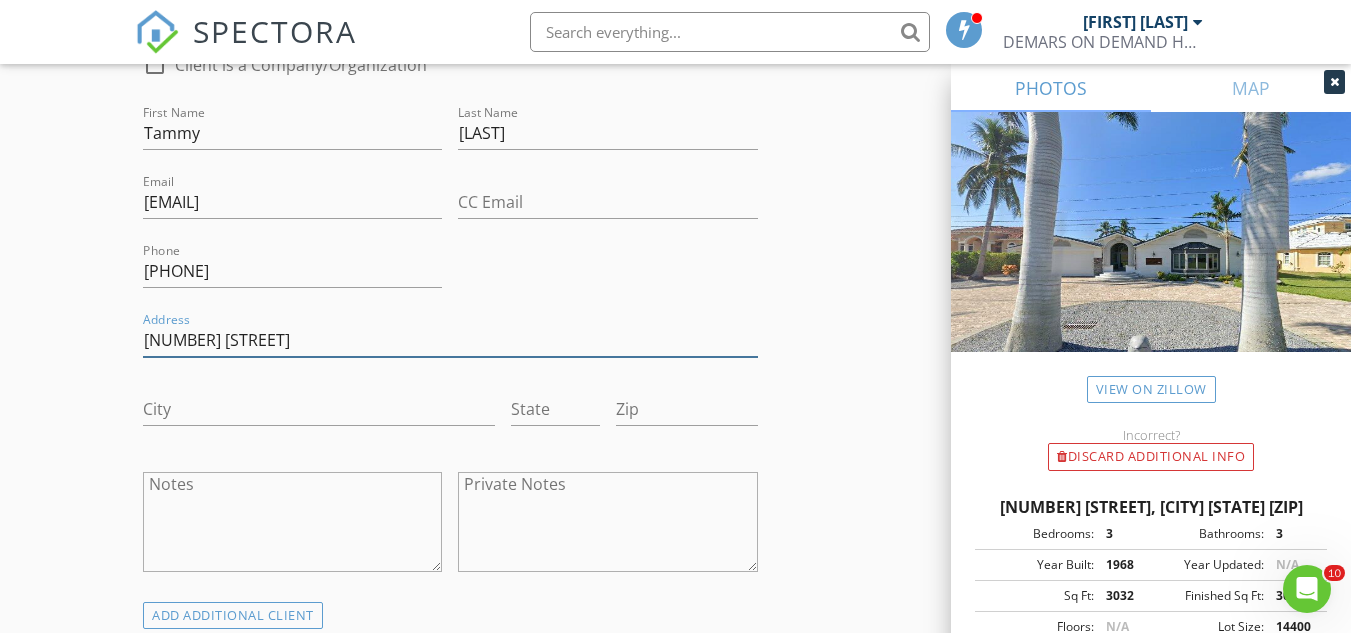 type on "[NUMBER] [STREET]" 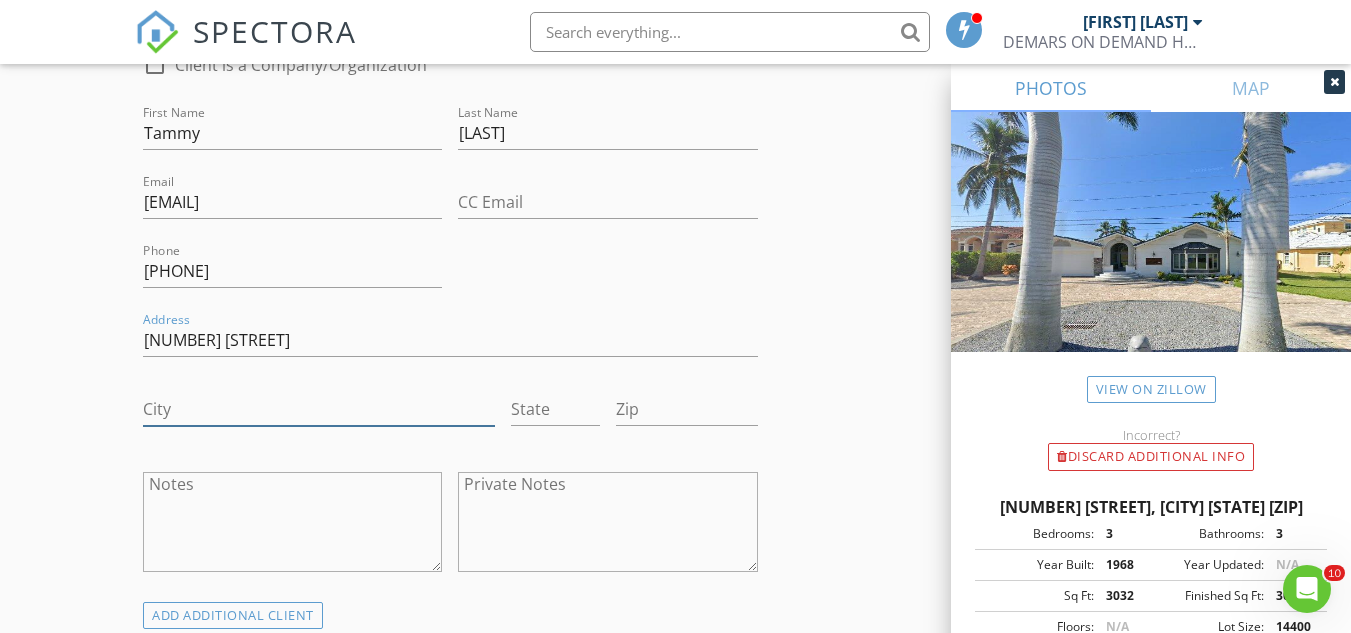 click on "City" at bounding box center [319, 409] 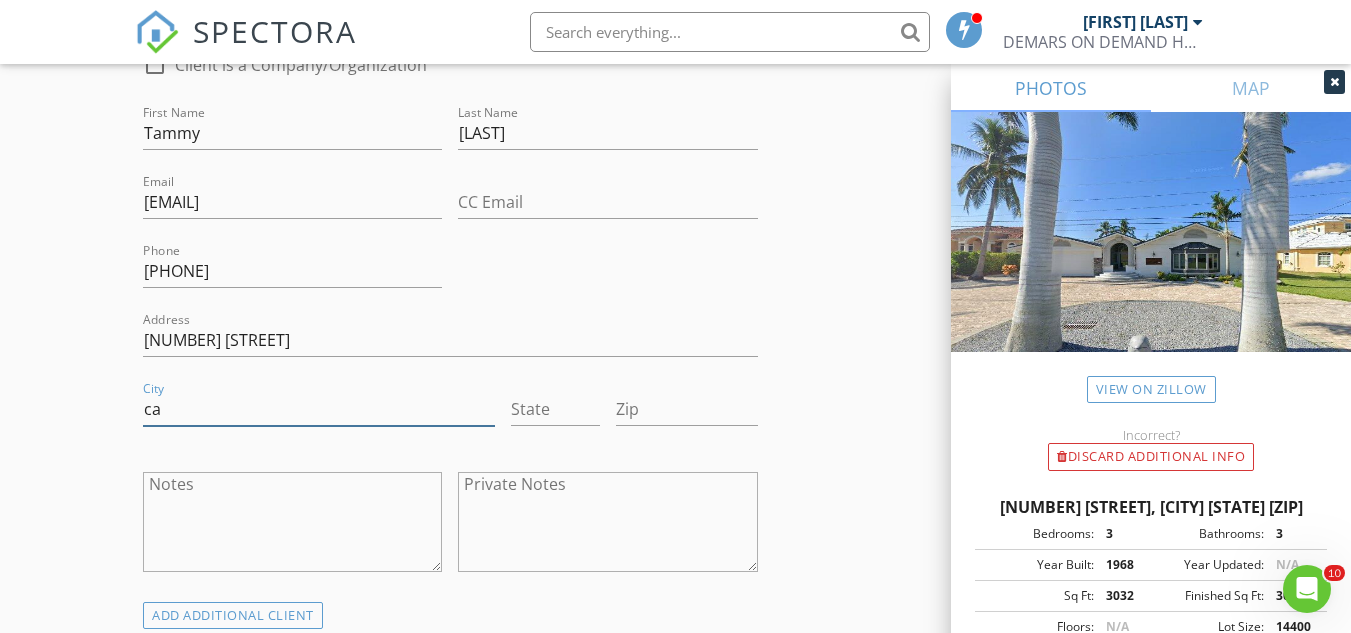 type on "c" 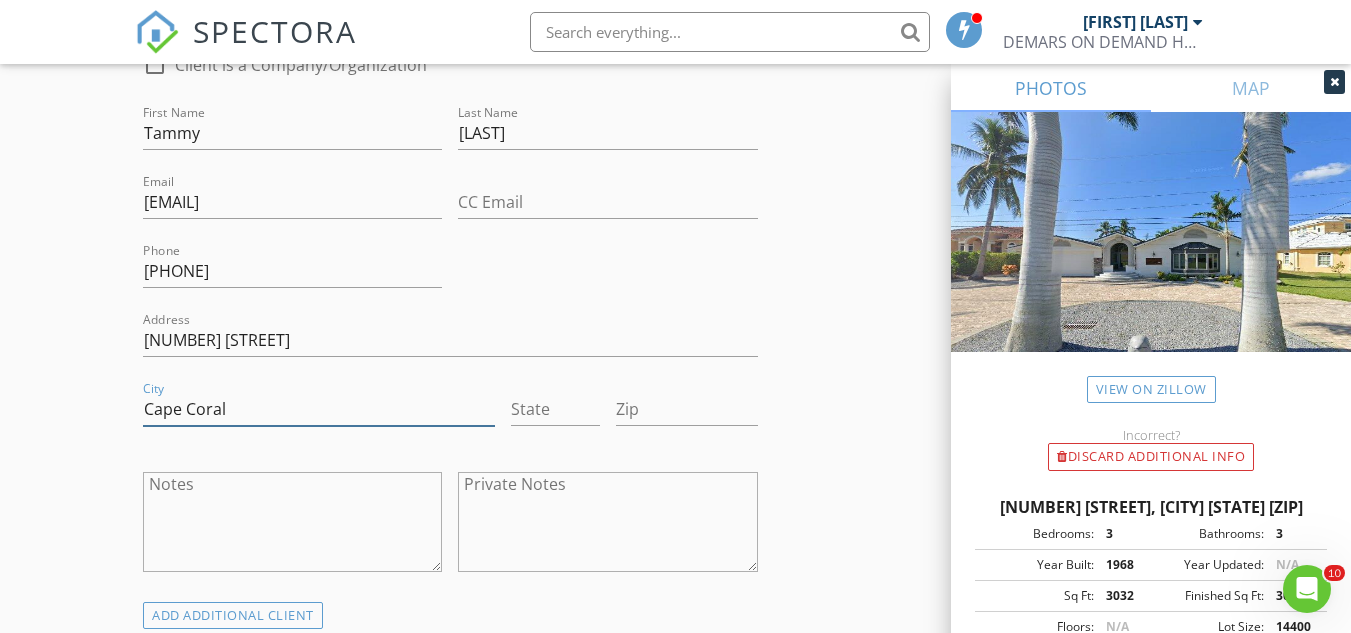 type on "Cape Coral" 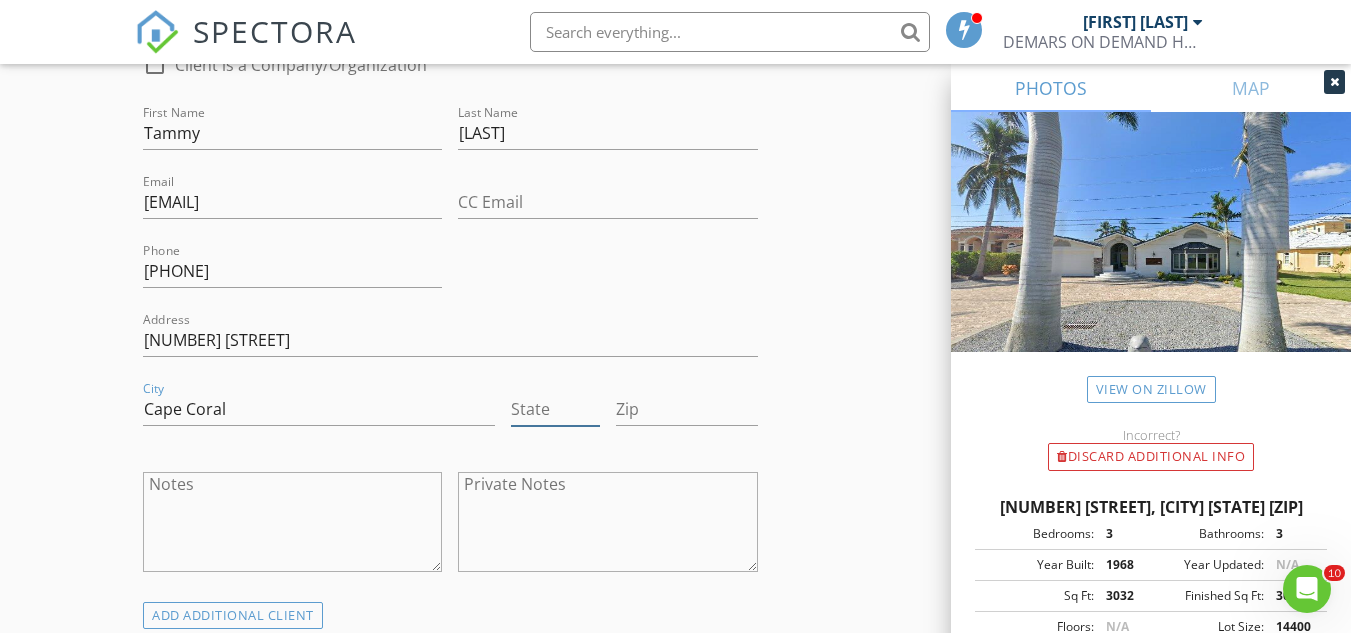 click on "State" at bounding box center [555, 409] 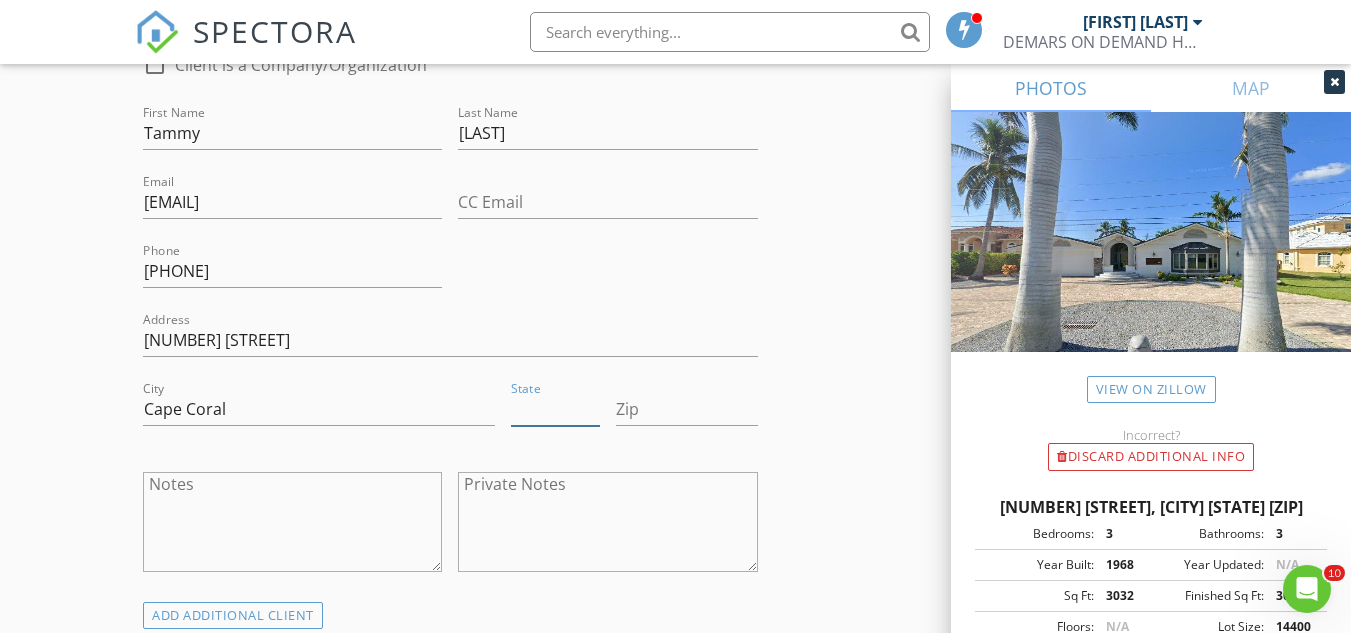 type on "FL" 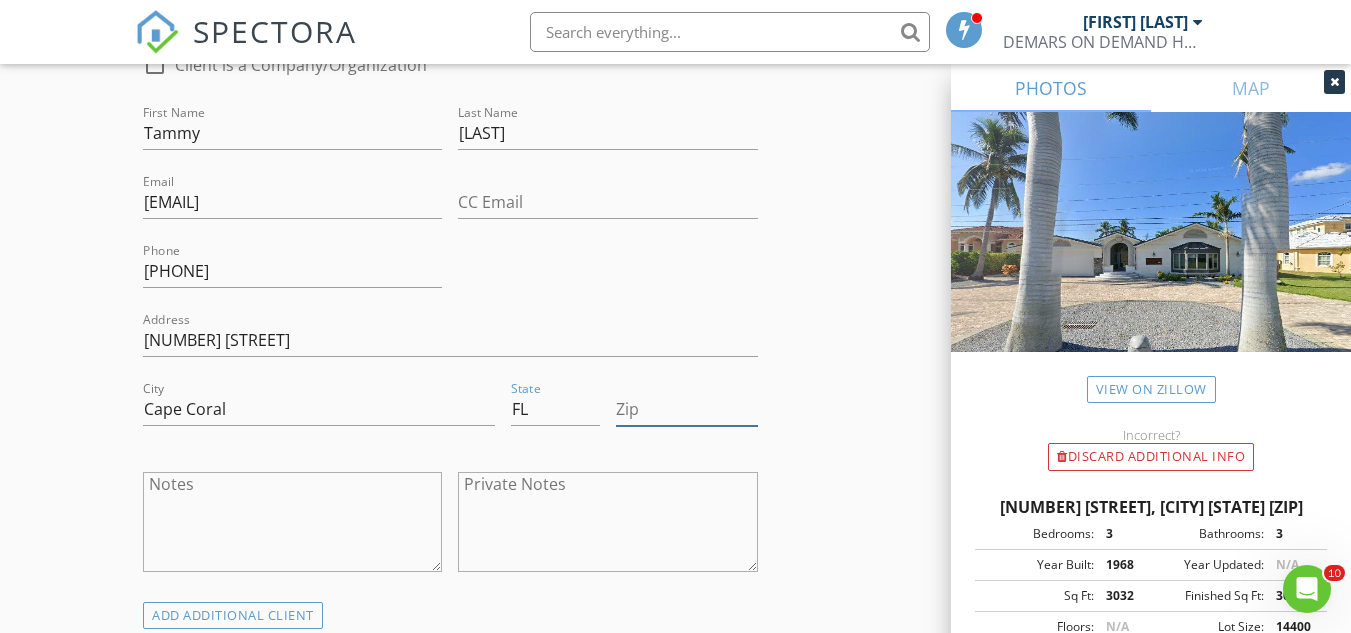 click on "Zip" at bounding box center [687, 409] 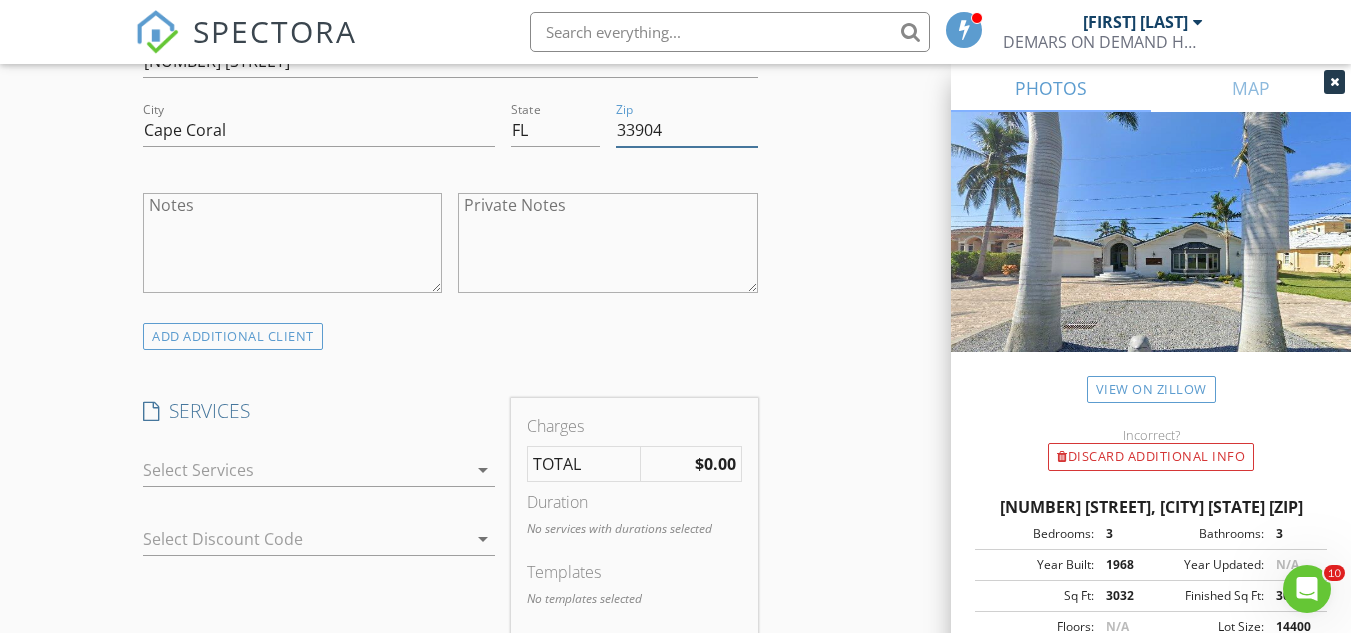 scroll, scrollTop: 1483, scrollLeft: 0, axis: vertical 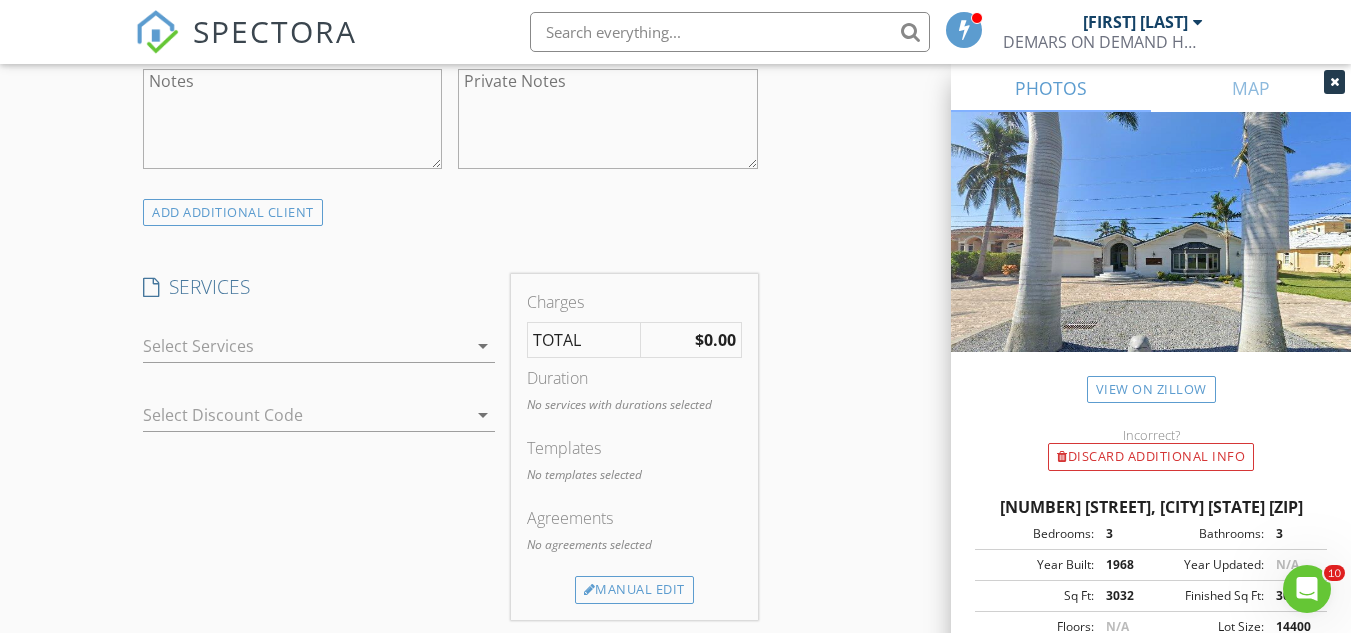 type on "33904" 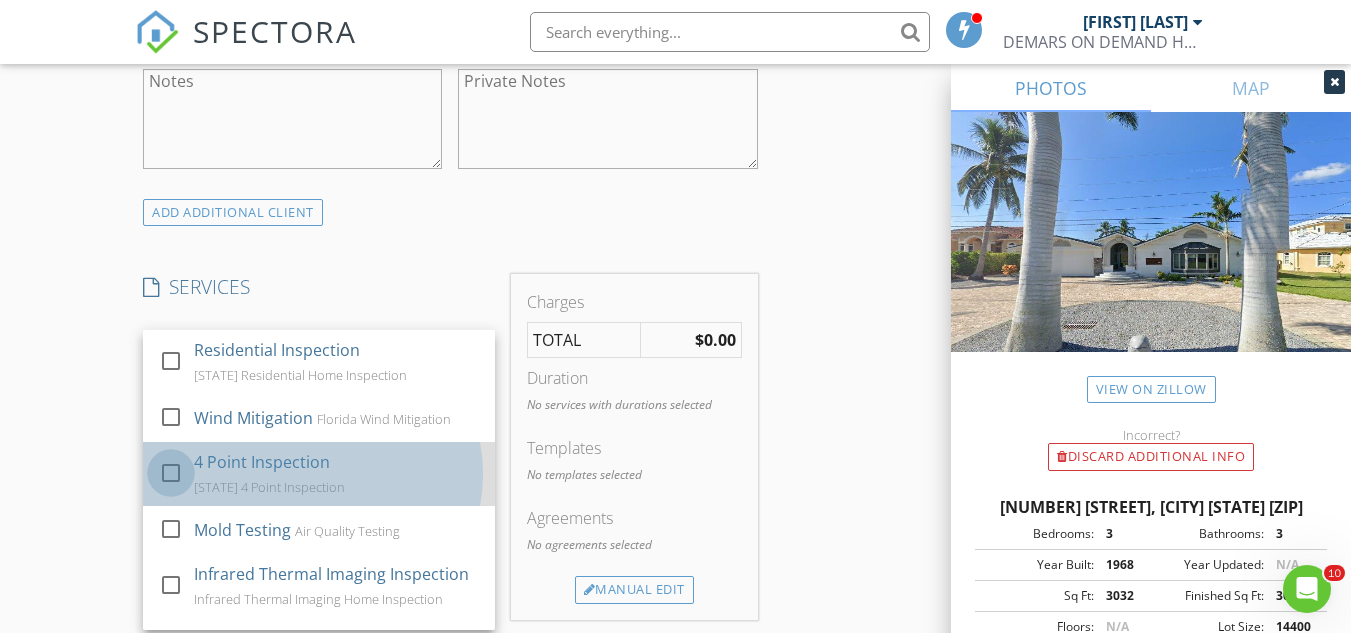 click at bounding box center [171, 473] 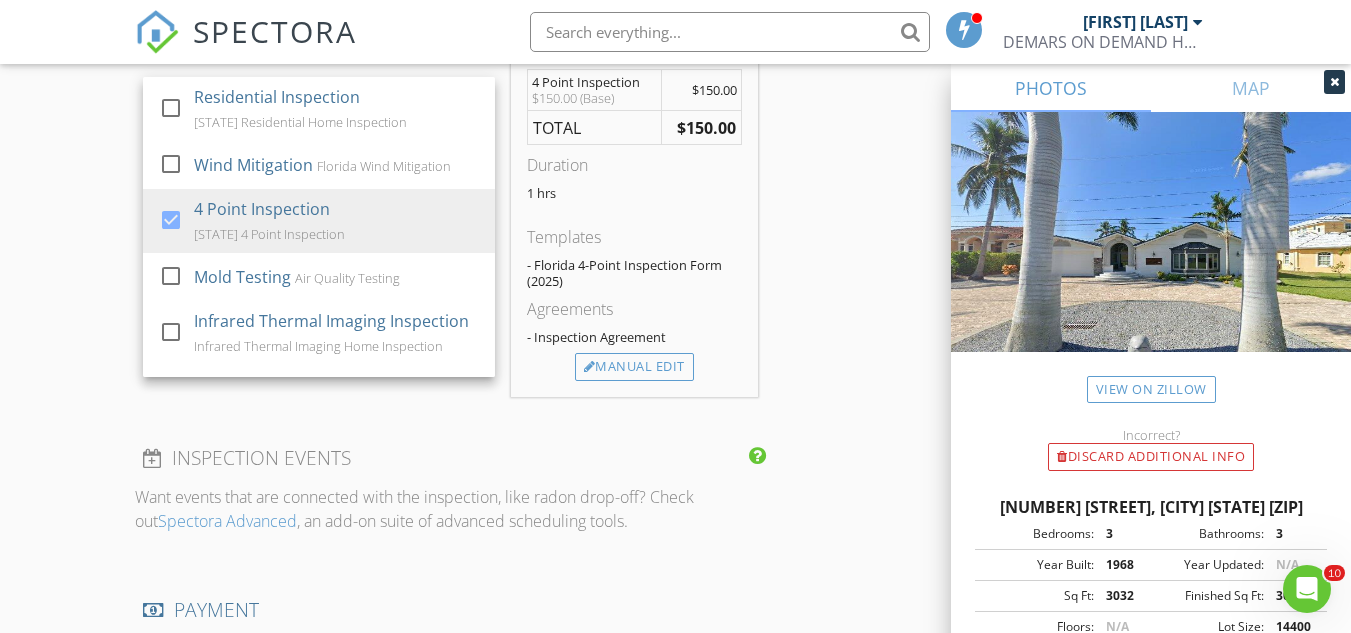 scroll, scrollTop: 1737, scrollLeft: 0, axis: vertical 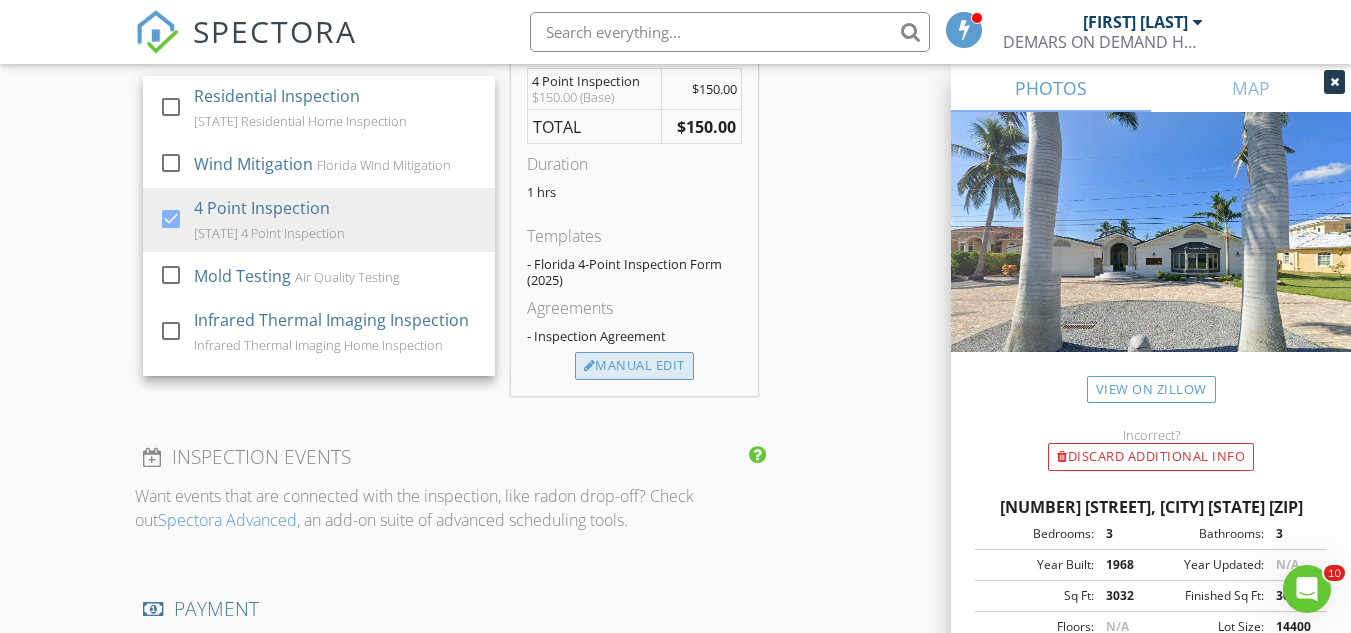 click on "Manual Edit" at bounding box center [634, 366] 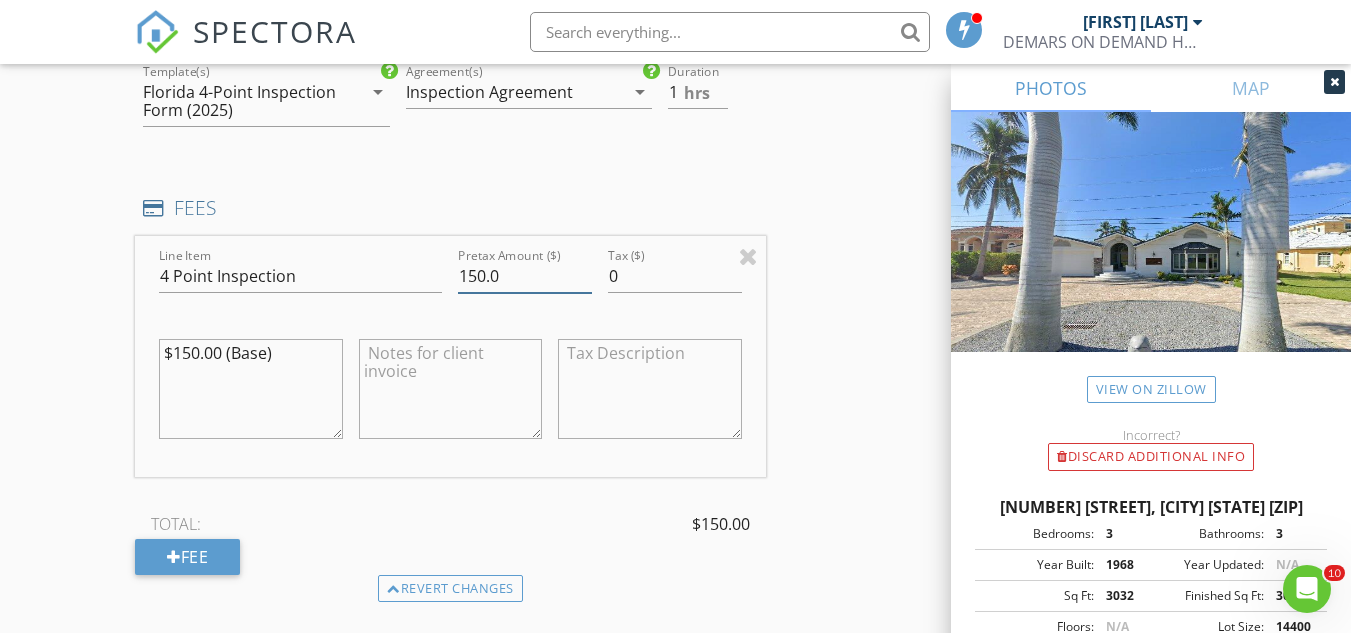 click on "150.0" at bounding box center (525, 276) 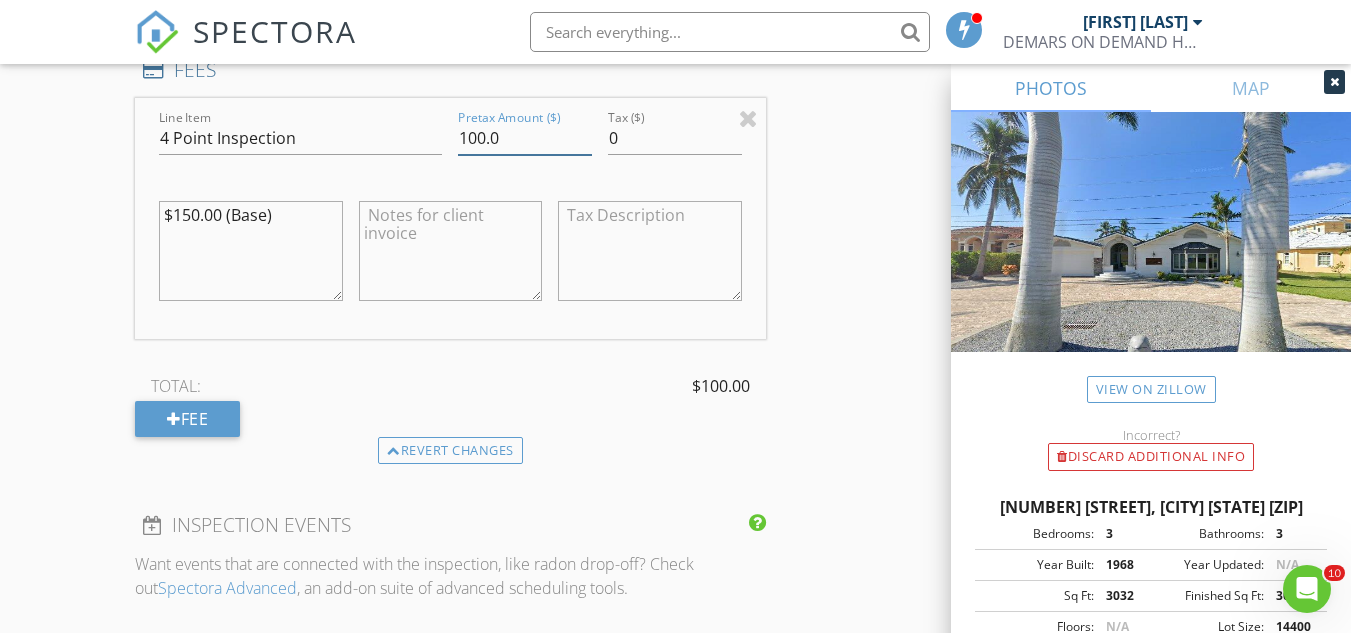 scroll, scrollTop: 1876, scrollLeft: 0, axis: vertical 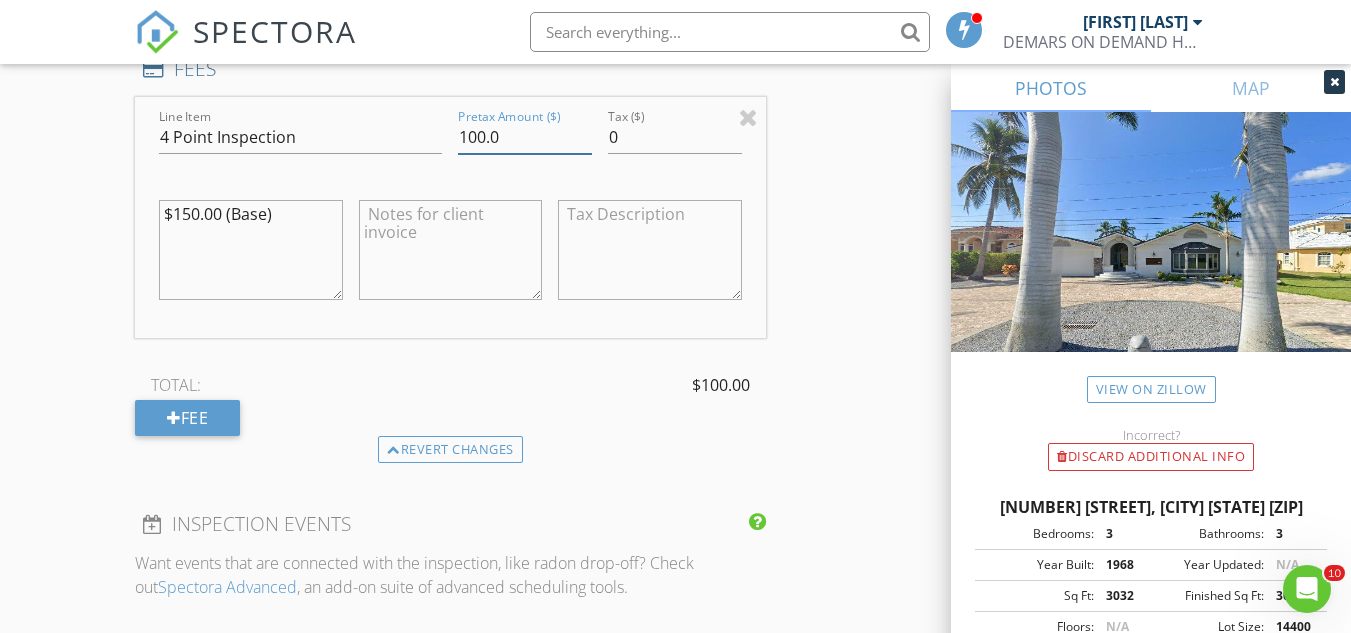 type on "100.0" 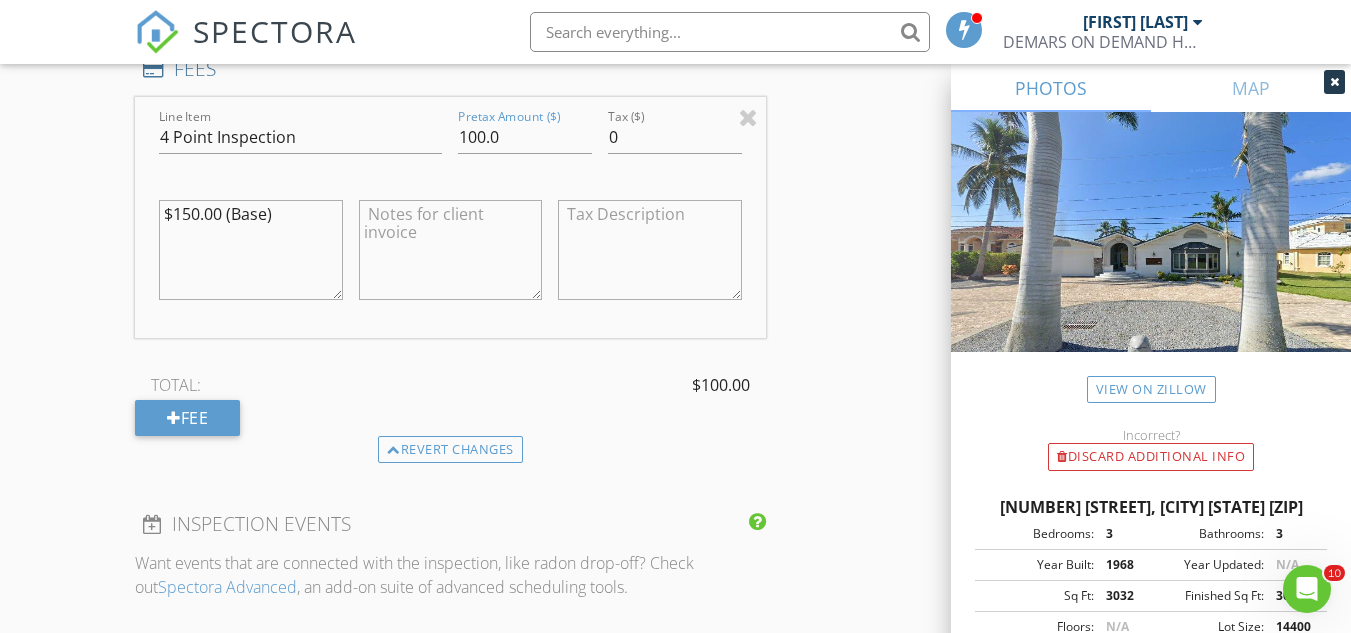 click on "INSPECTOR(S)
check_box   Guy DeMars   PRIMARY   Guy DeMars arrow_drop_down   check_box_outline_blank Guy DeMars specifically requested
Date/Time
08/04/2025 8:00 AM
Location
Address Search       Address 1034 Dolphin Dr   Unit   City Cape Coral   State FL   Zip 33904   County Lee     Square Feet 3032   Year Built 1968   Foundation Slab arrow_drop_down     Guy DeMars     5.6 miles     (13 minutes)
client
check_box Enable Client CC email for this inspection   Client Search     check_box_outline_blank Client is a Company/Organization     First Name Tammy   Last Name Jeffery   Email tbjeffery01@gmail.com   CC Email   Phone 312-550-9158   Address 1034 Dolphin Dr   City Cape Coral   State FL   Zip 33904       Notes   Private Notes
ADD ADDITIONAL client
SERVICES
check_box" at bounding box center [675, 217] 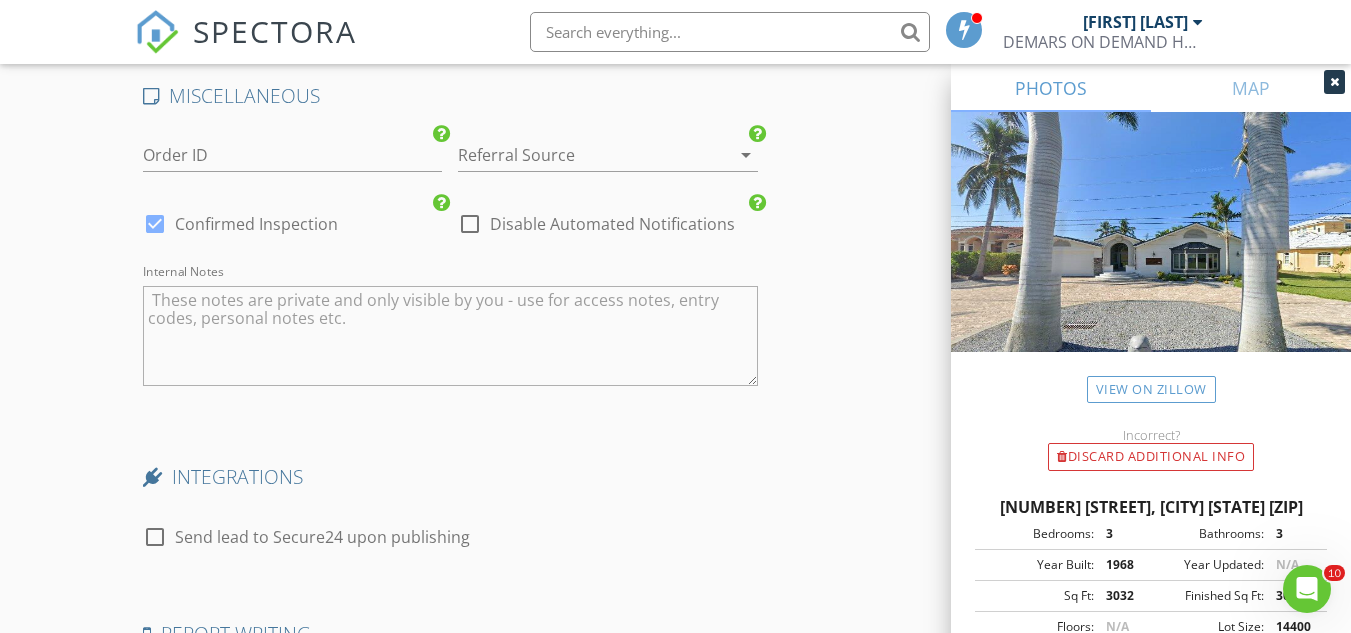 scroll, scrollTop: 3370, scrollLeft: 0, axis: vertical 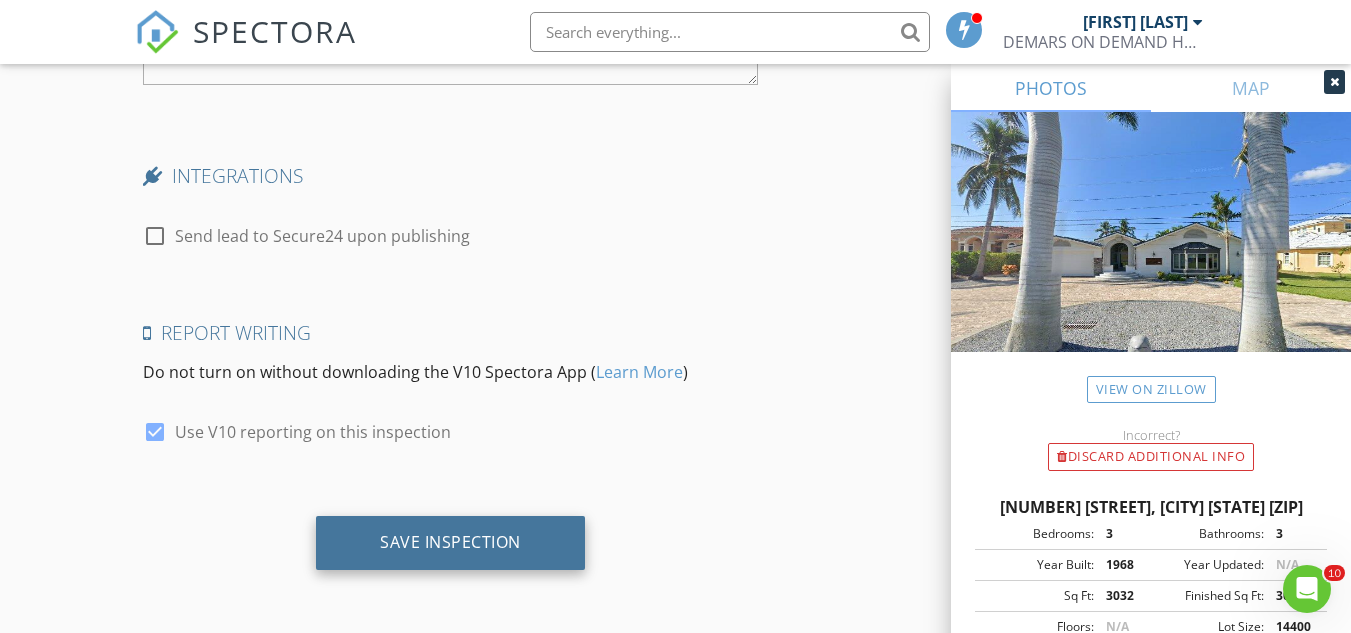 click on "Save Inspection" at bounding box center [450, 542] 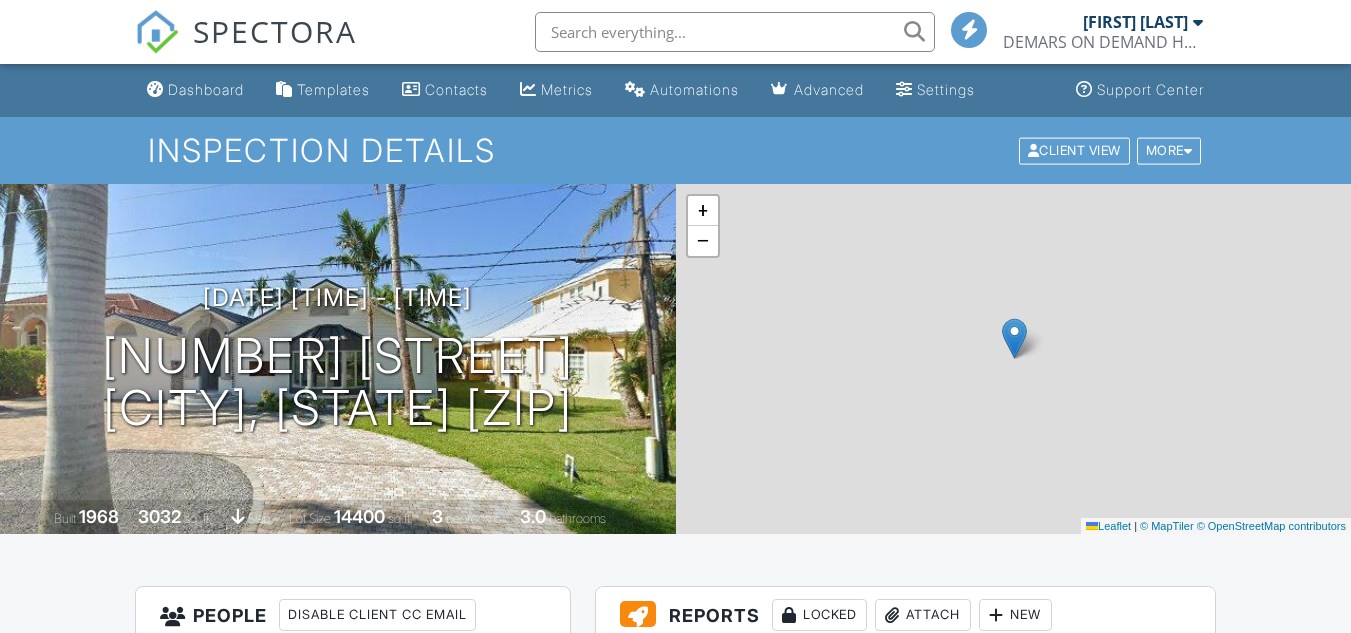 scroll, scrollTop: 0, scrollLeft: 0, axis: both 